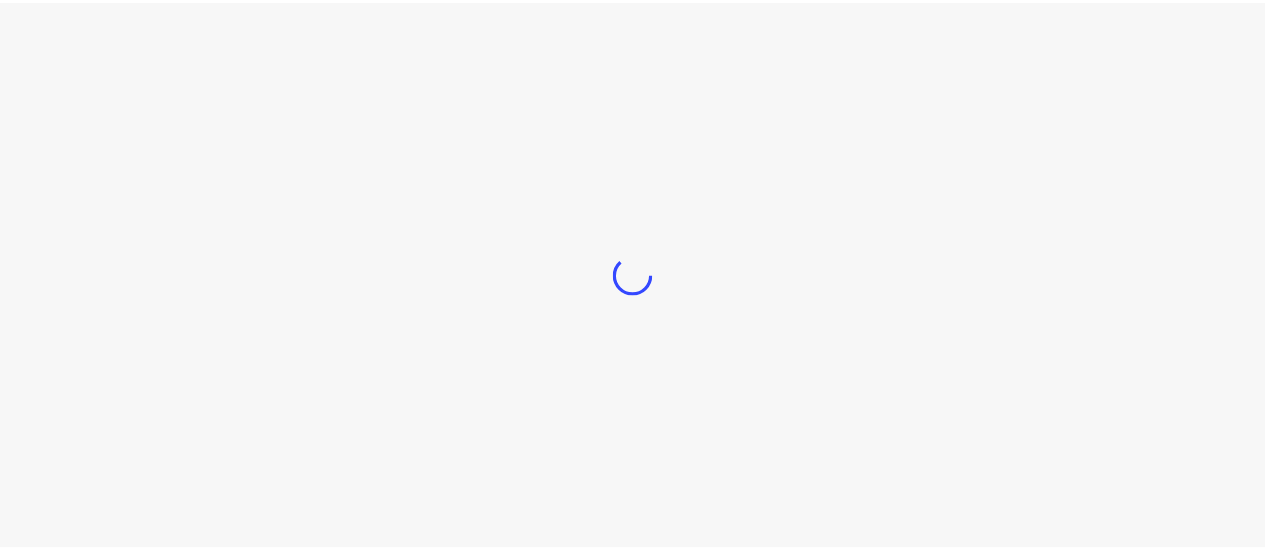 scroll, scrollTop: 0, scrollLeft: 0, axis: both 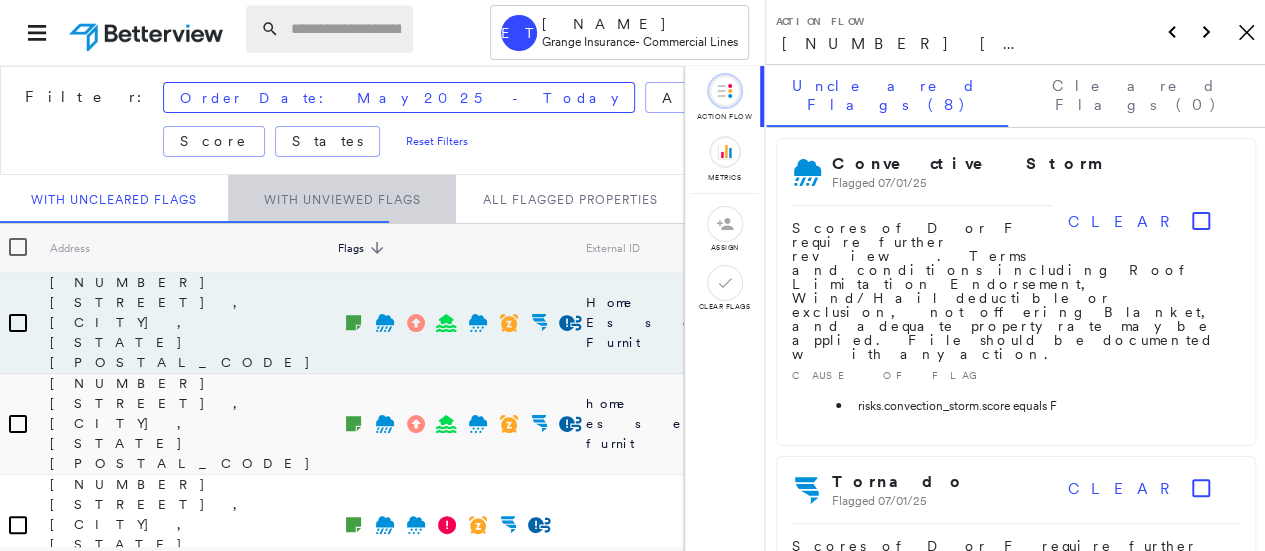 click on "With Unviewed Flags" at bounding box center (342, 199) 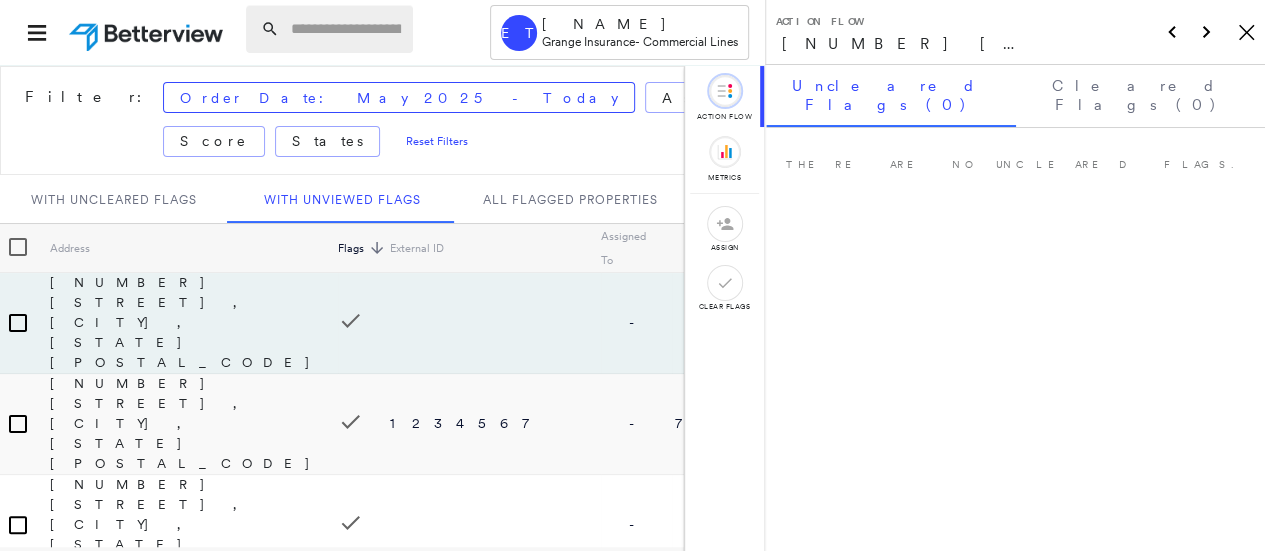 type 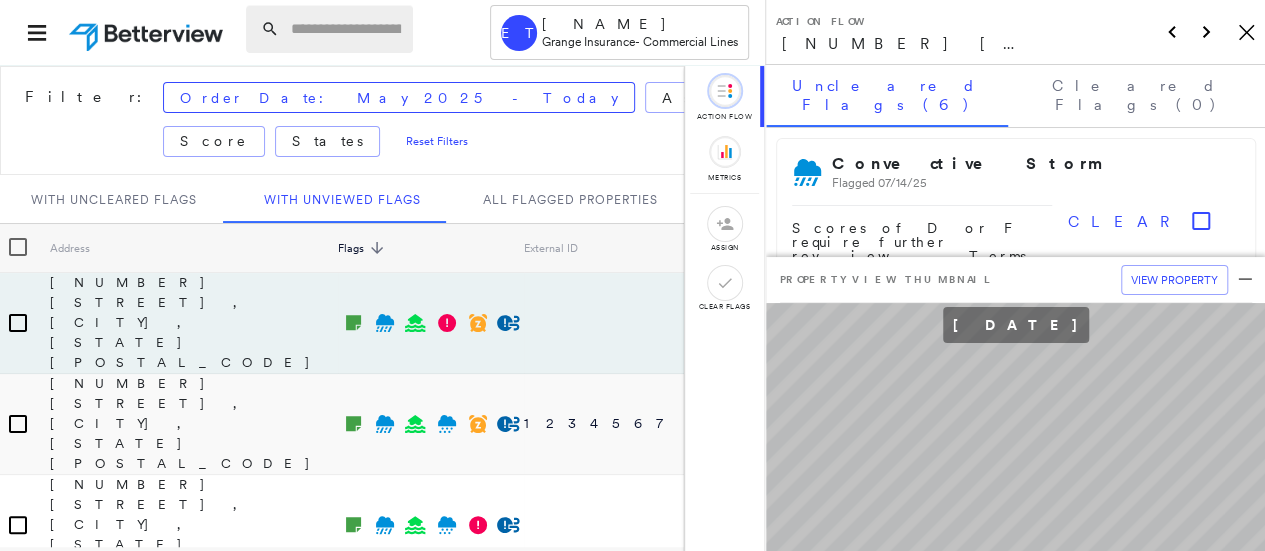 click at bounding box center [346, 29] 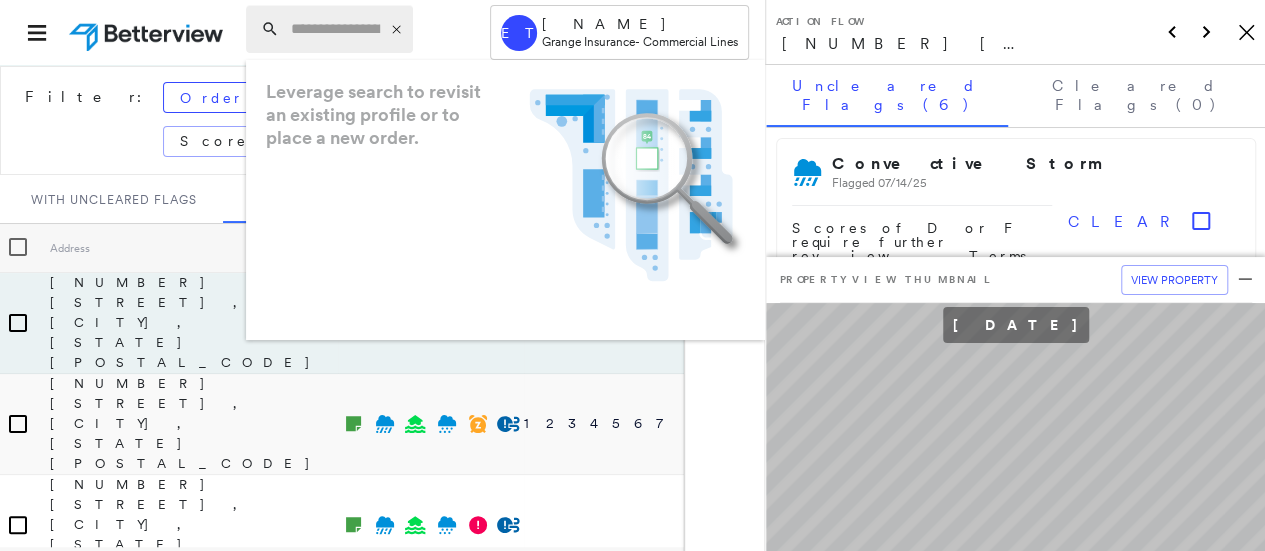 paste on "**********" 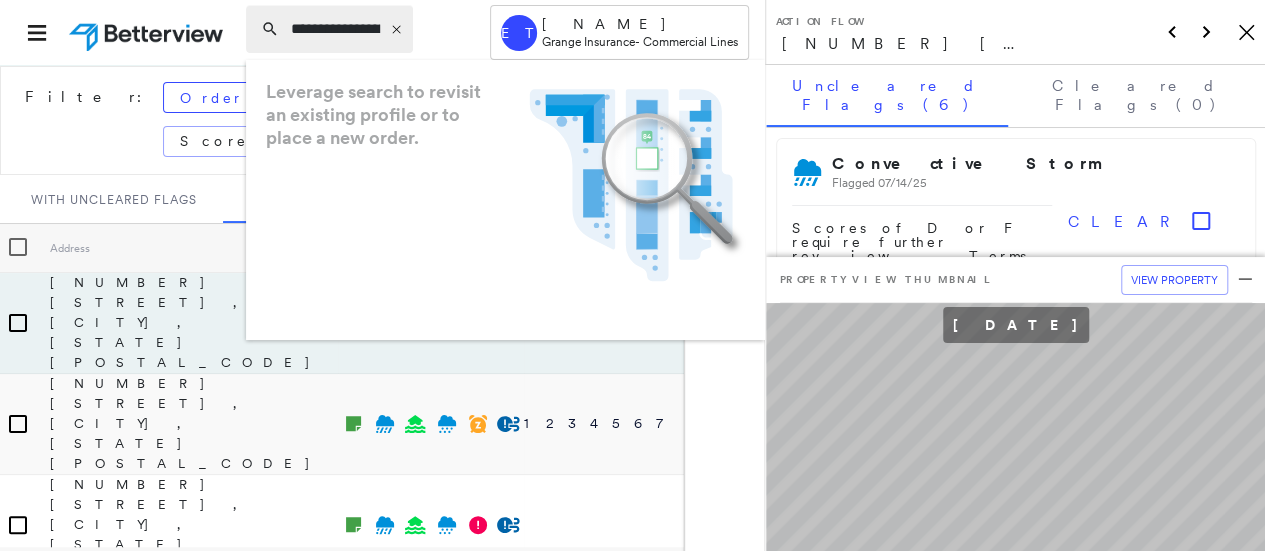 scroll, scrollTop: 0, scrollLeft: 200, axis: horizontal 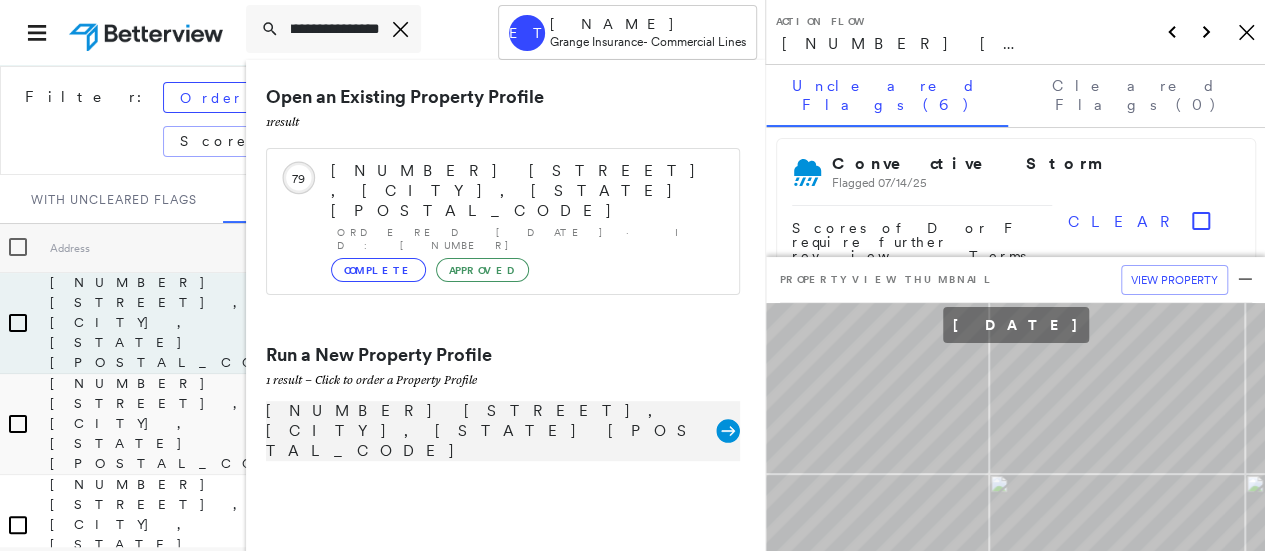 type on "**********" 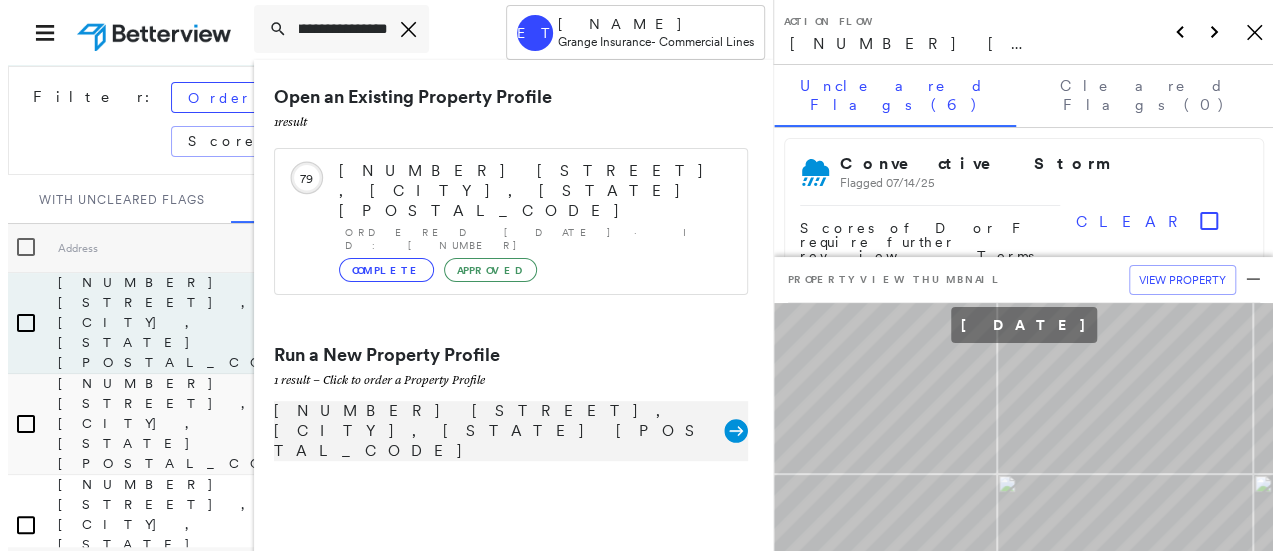 scroll, scrollTop: 0, scrollLeft: 0, axis: both 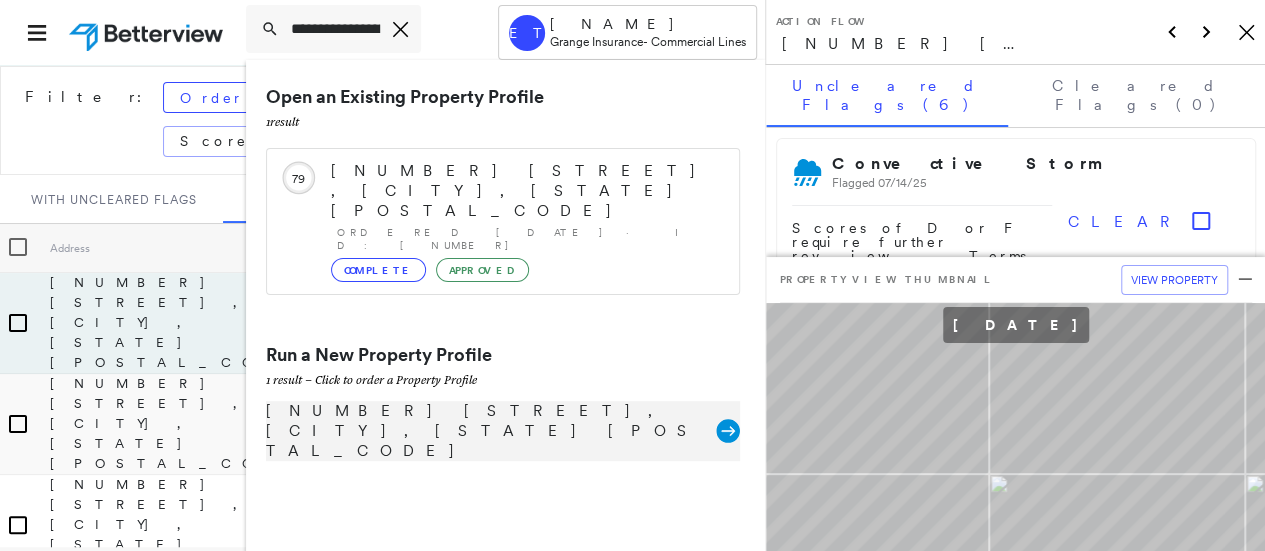 click on "[NUMBER] [STREET], [CITY], [STATE] [POSTAL_CODE]" at bounding box center (503, 431) 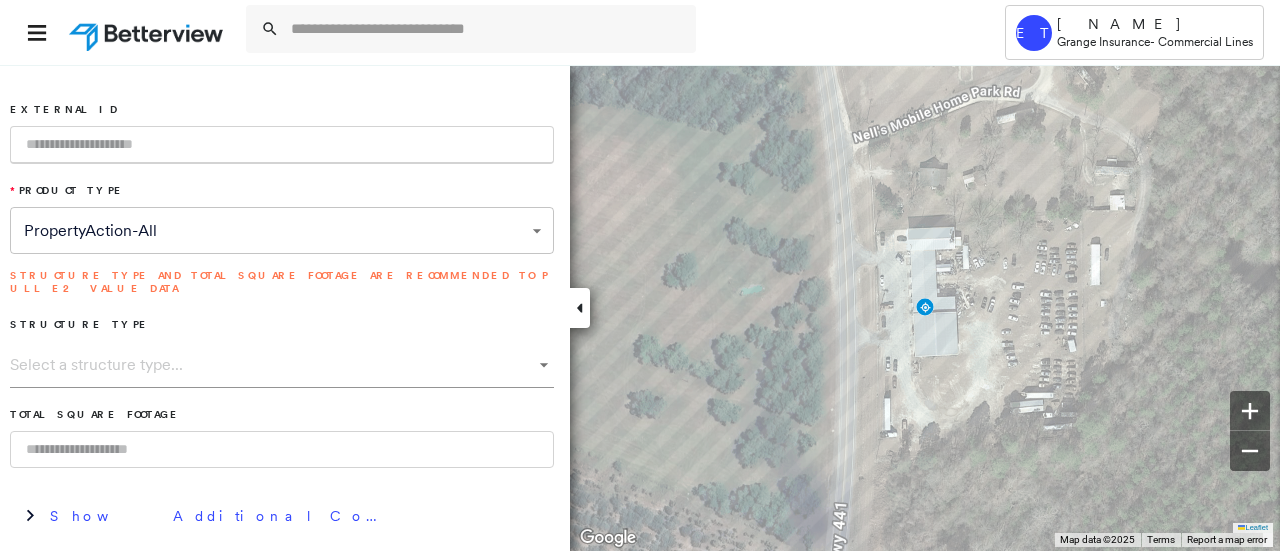 scroll, scrollTop: 42, scrollLeft: 0, axis: vertical 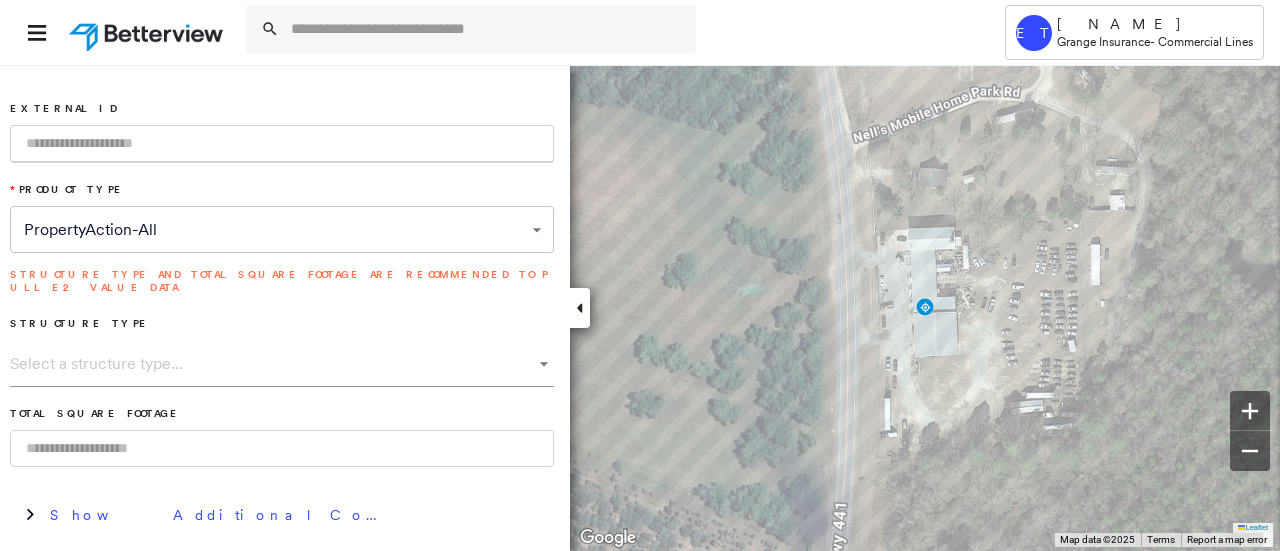 paste on "*******" 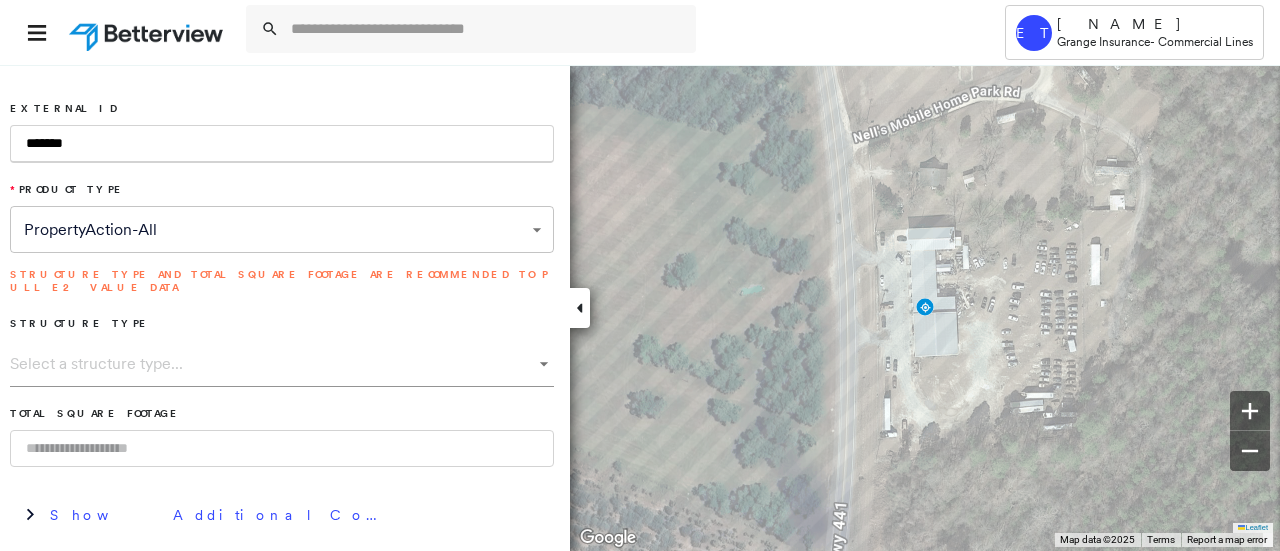 scroll, scrollTop: 89, scrollLeft: 0, axis: vertical 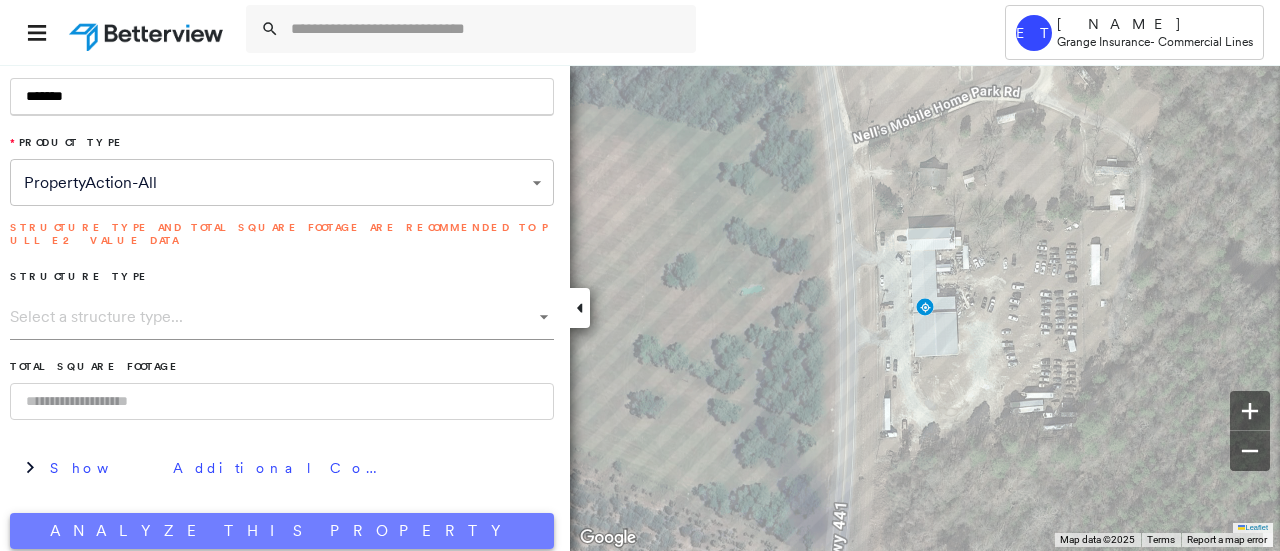 type on "*******" 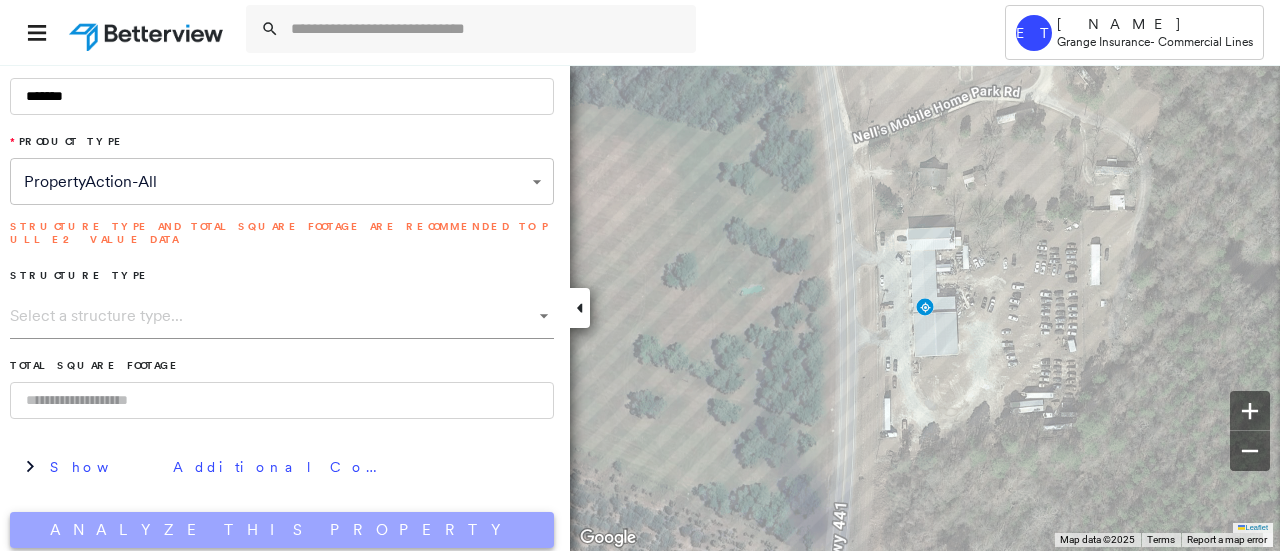scroll, scrollTop: 88, scrollLeft: 0, axis: vertical 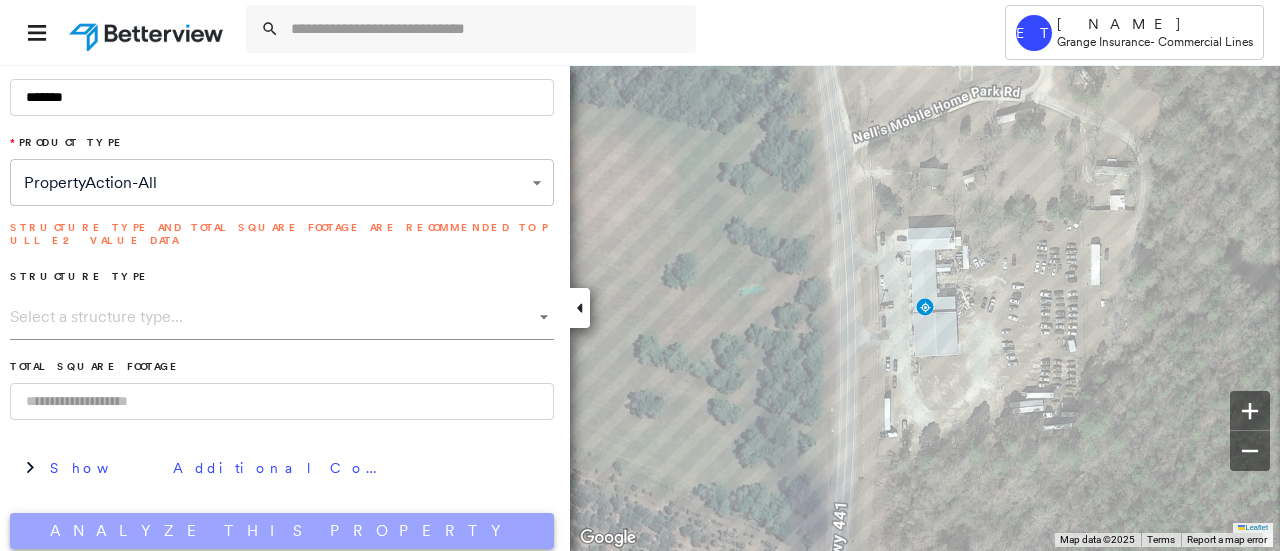 click on "Analyze This Property" at bounding box center [282, 531] 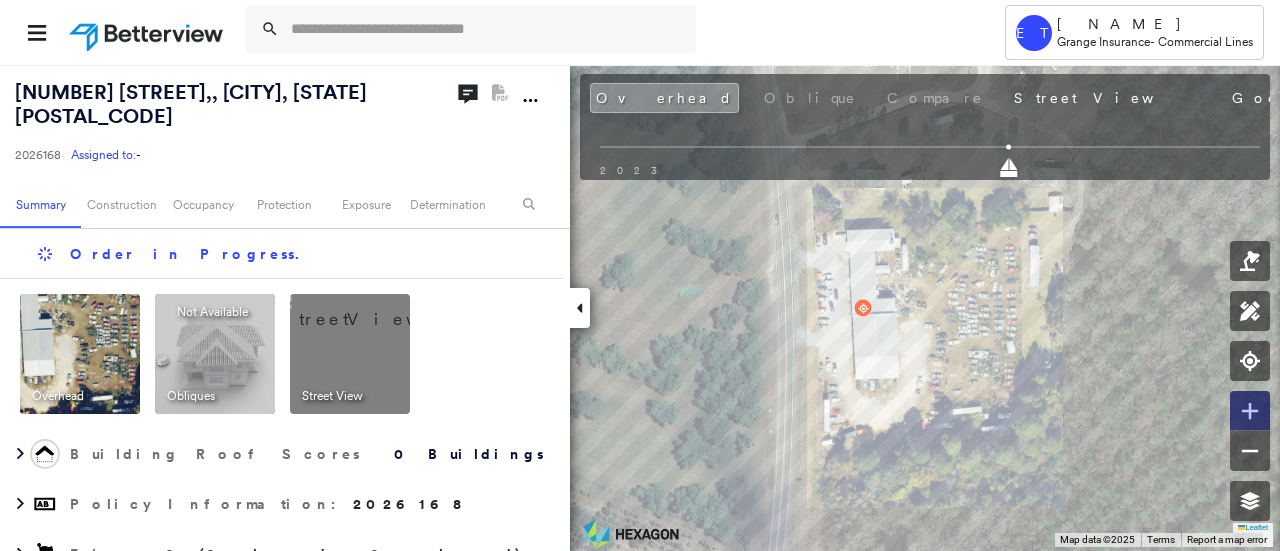 click 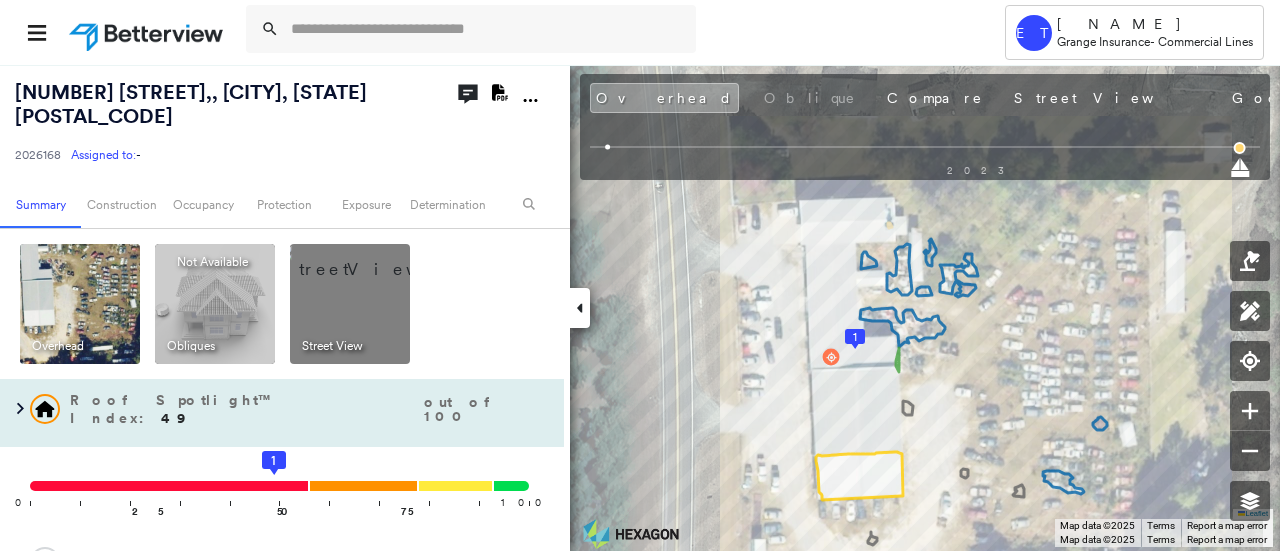 click on "49" at bounding box center [176, 418] 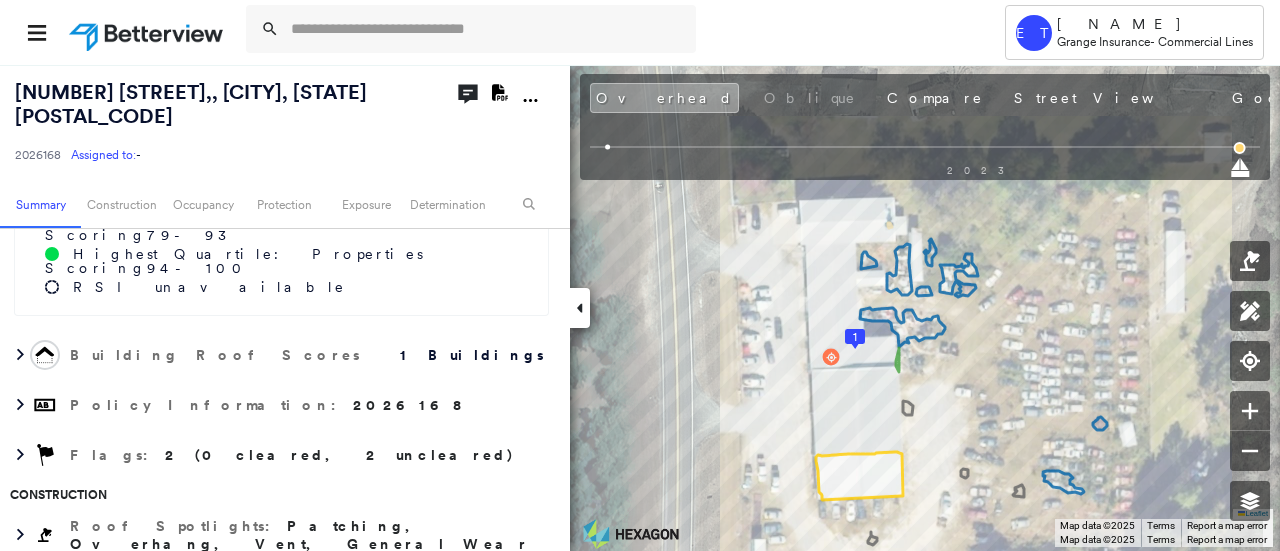scroll, scrollTop: 508, scrollLeft: 0, axis: vertical 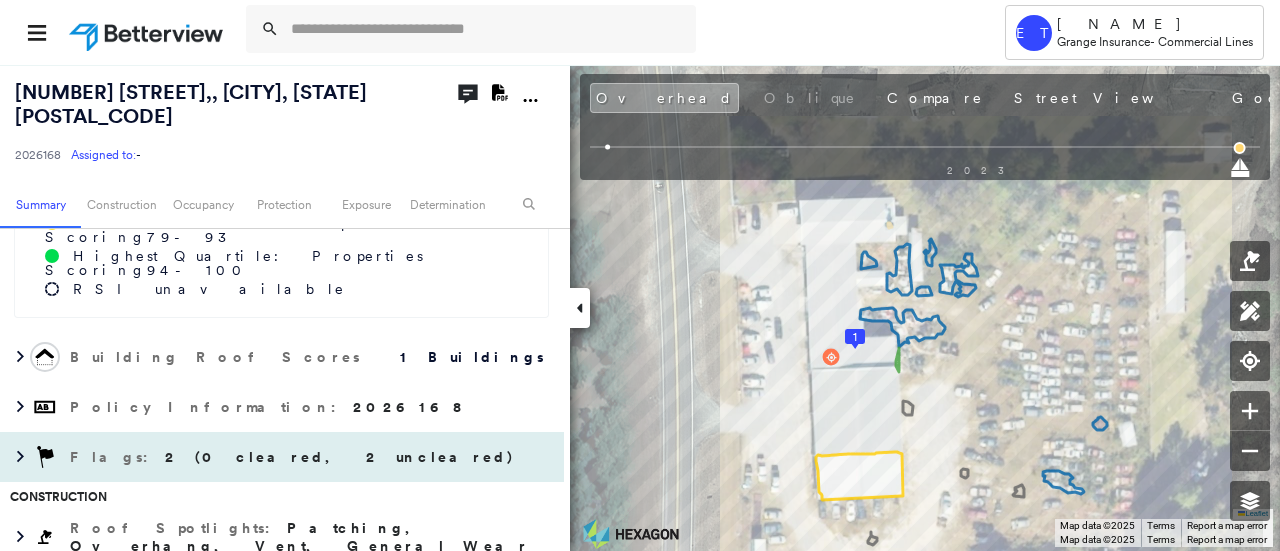 click on "Flags :  2 (0 cleared, 2 uncleared)" at bounding box center [294, 457] 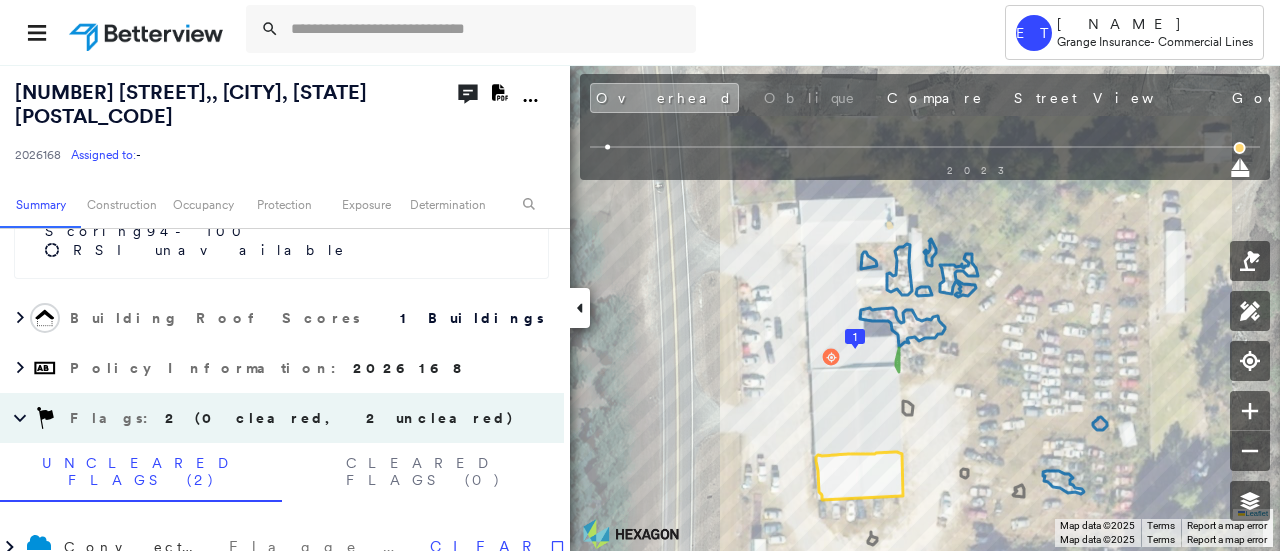 scroll, scrollTop: 546, scrollLeft: 0, axis: vertical 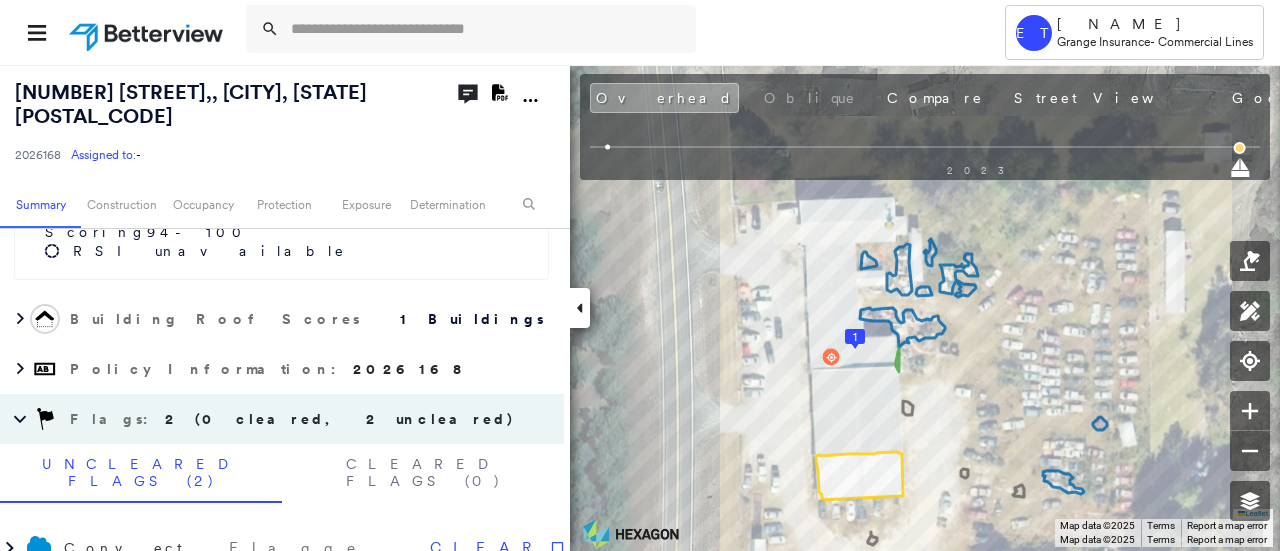 click on "2 (0 cleared, 2 uncleared)" at bounding box center (340, 419) 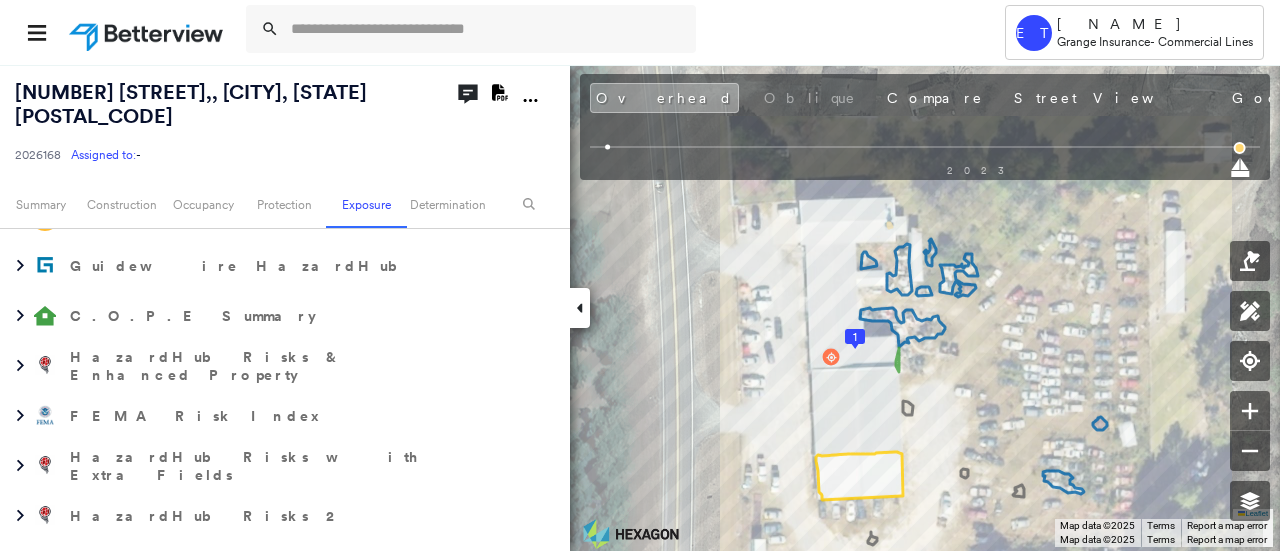 scroll, scrollTop: 1343, scrollLeft: 0, axis: vertical 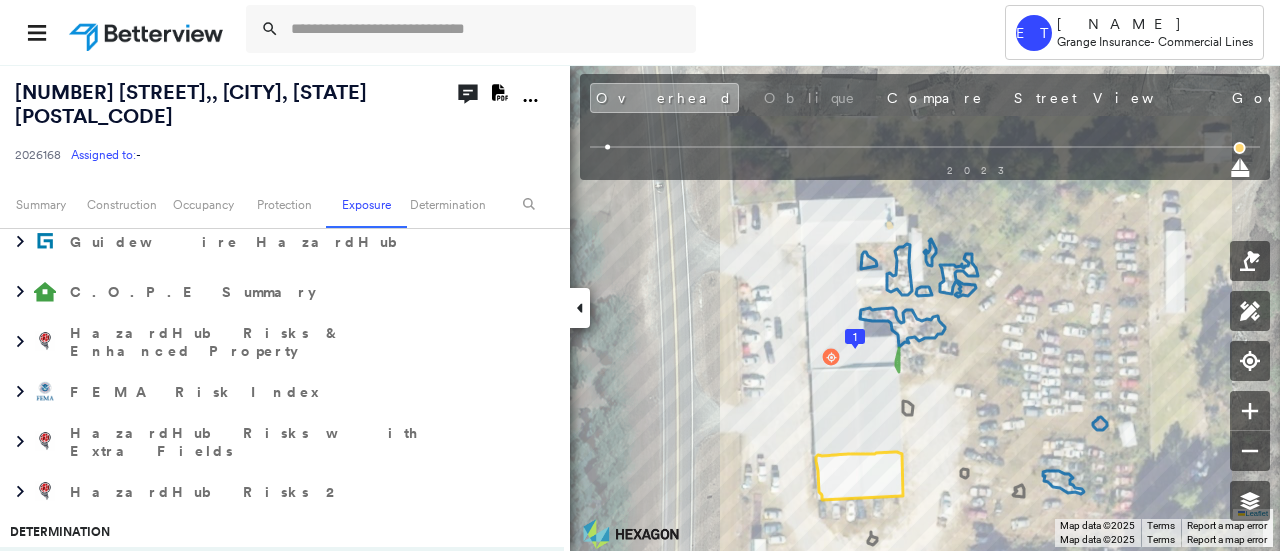 click on "[DATE]" at bounding box center [1498, 100] 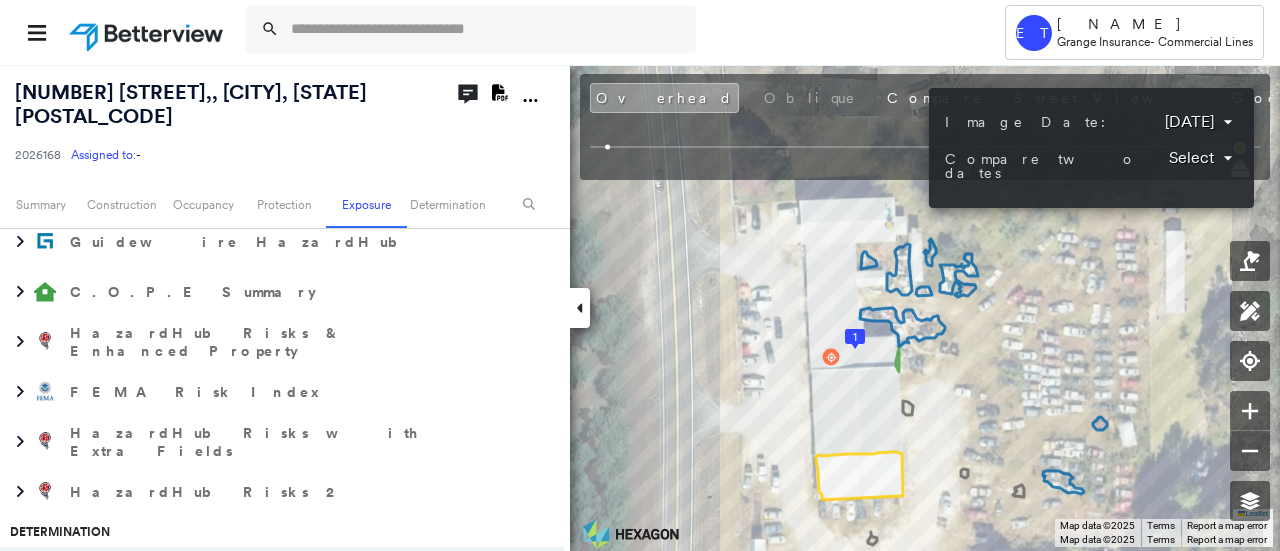 click on "Tower ET [NAME] Grange Insurance  -   Commercial Lines [NUMBER] [STREET] ,  [CITY], [STATE] [POSTAL_CODE] [NUMBER] Assigned to:  - Assigned to:  - [NUMBER] Assigned to:  - Open Comments Download PDF Report Summary Construction Occupancy Protection Exposure Determination Overhead Obliques Not Available ; Street View Roof Spotlight™ Index :  49 out of 100 0 100 25 50 1 75 Comparison Quartile Data For: All Grange Insurance Properties ****** ​ Legend for  All Grange Insurance Properties Lowest Quartile: Properties Scoring 0 -  56 Second Quartile: Properties Scoring  57  -   78 Third Quartile: Properties Scoring  79  -   93 Highest Quartile: Properties Scoring  94  - 100 RSI unavailable Building Roof Scores 1 Buildings Policy Information :  [NUMBER] Flags :  2 (0 cleared, 2 uncleared) Construction Roof Spotlights :  Patching, Overhang, Vent, General Wear Property Features :  Patio Furniture, Yard Debris, Disintegrated Pavement, Shipping Container Roof Size & Shape :  1 building  - Gable | Metal Panel Occupancy 3" at bounding box center (640, 275) 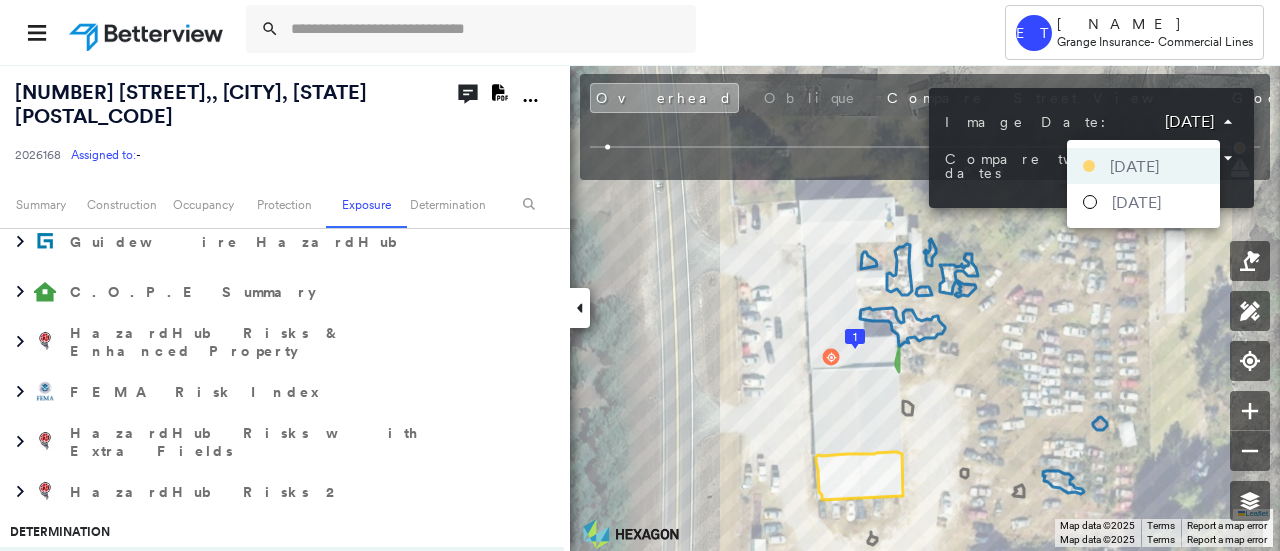 click at bounding box center (640, 275) 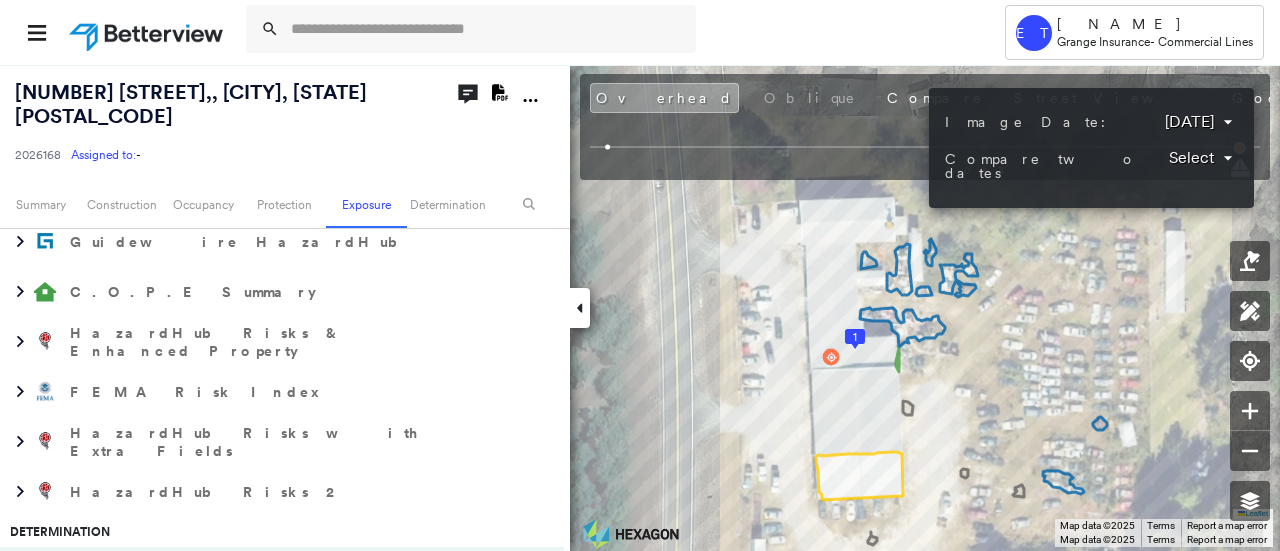 click on "Tower ET [NAME] Grange Insurance  -   Commercial Lines [NUMBER] [STREET] ,  [CITY], [STATE] [POSTAL_CODE] [NUMBER] Assigned to:  - Assigned to:  - [NUMBER] Assigned to:  - Open Comments Download PDF Report Summary Construction Occupancy Protection Exposure Determination Overhead Obliques Not Available ; Street View Roof Spotlight™ Index :  49 out of 100 0 100 25 50 1 75 Comparison Quartile Data For: All Grange Insurance Properties ****** ​ Legend for  All Grange Insurance Properties Lowest Quartile: Properties Scoring 0 -  56 Second Quartile: Properties Scoring  57  -   78 Third Quartile: Properties Scoring  79  -   93 Highest Quartile: Properties Scoring  94  - 100 RSI unavailable Building Roof Scores 1 Buildings Policy Information :  [NUMBER] Flags :  2 (0 cleared, 2 uncleared) Construction Roof Spotlights :  Patching, Overhang, Vent, General Wear Property Features :  Patio Furniture, Yard Debris, Disintegrated Pavement, Shipping Container Roof Size & Shape :  1 building  - Gable | Metal Panel Occupancy 3" at bounding box center (640, 275) 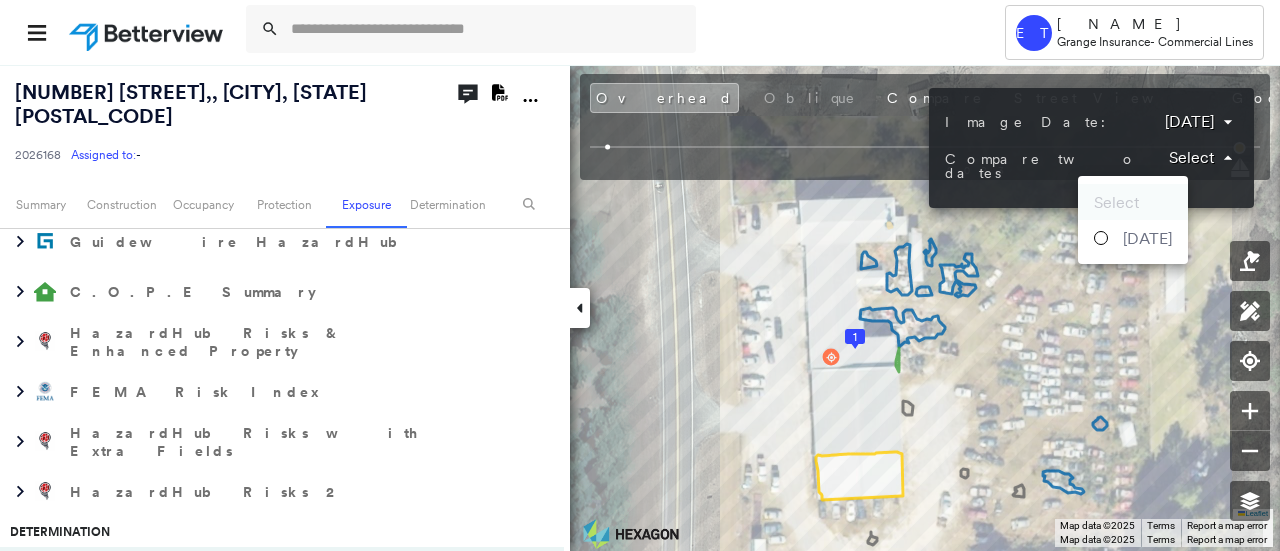 click on "[DATE]" at bounding box center [1147, 238] 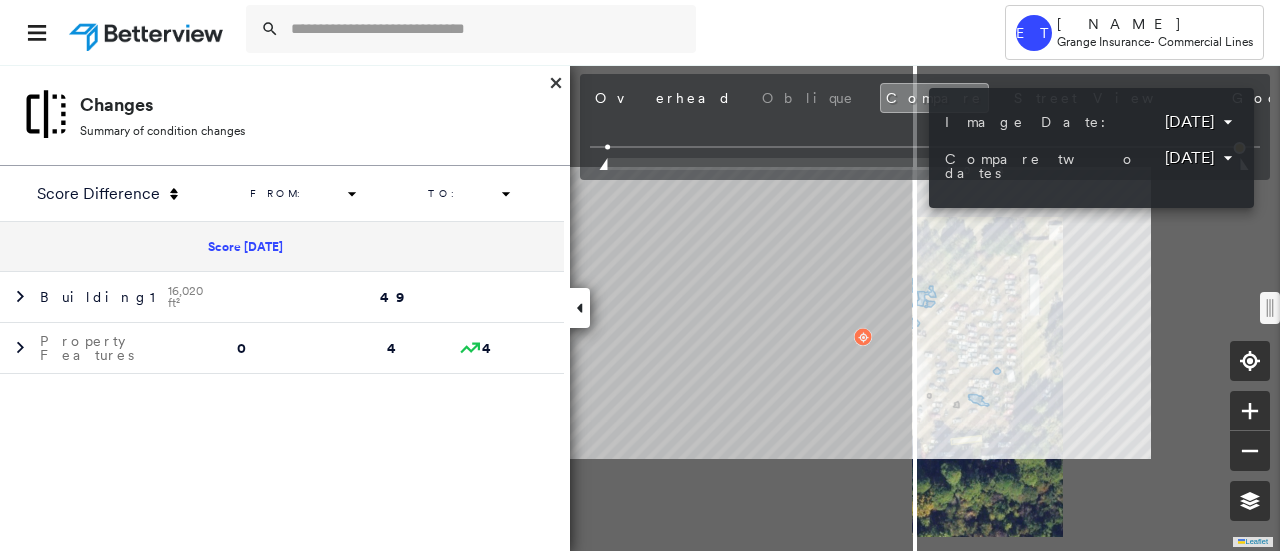scroll, scrollTop: 1243, scrollLeft: 0, axis: vertical 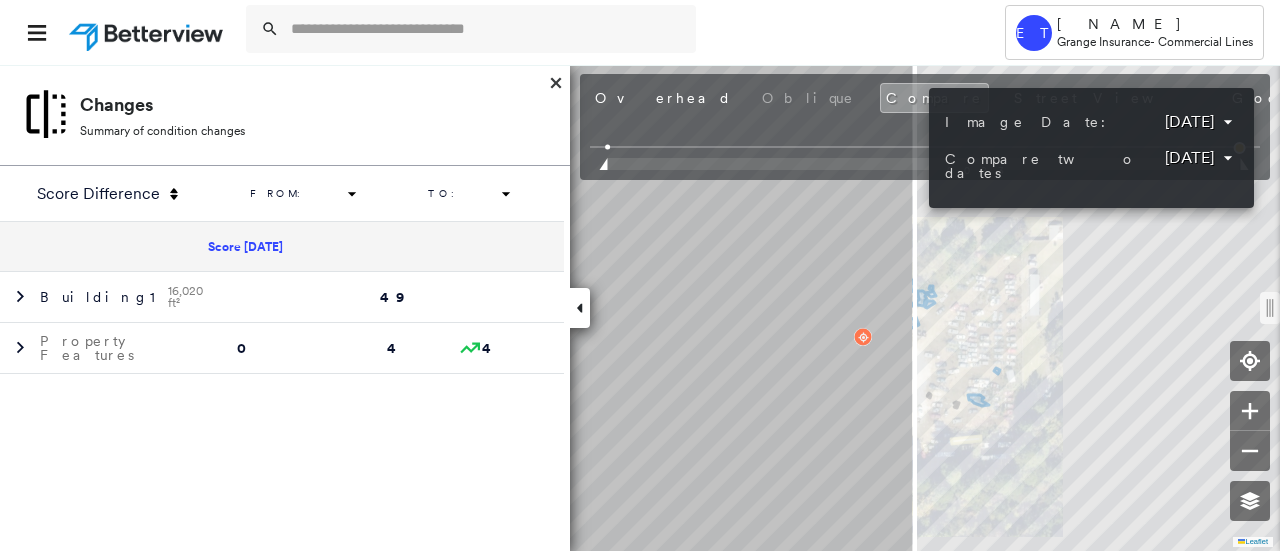 drag, startPoint x: 920, startPoint y: 303, endPoint x: 1086, endPoint y: 316, distance: 166.50826 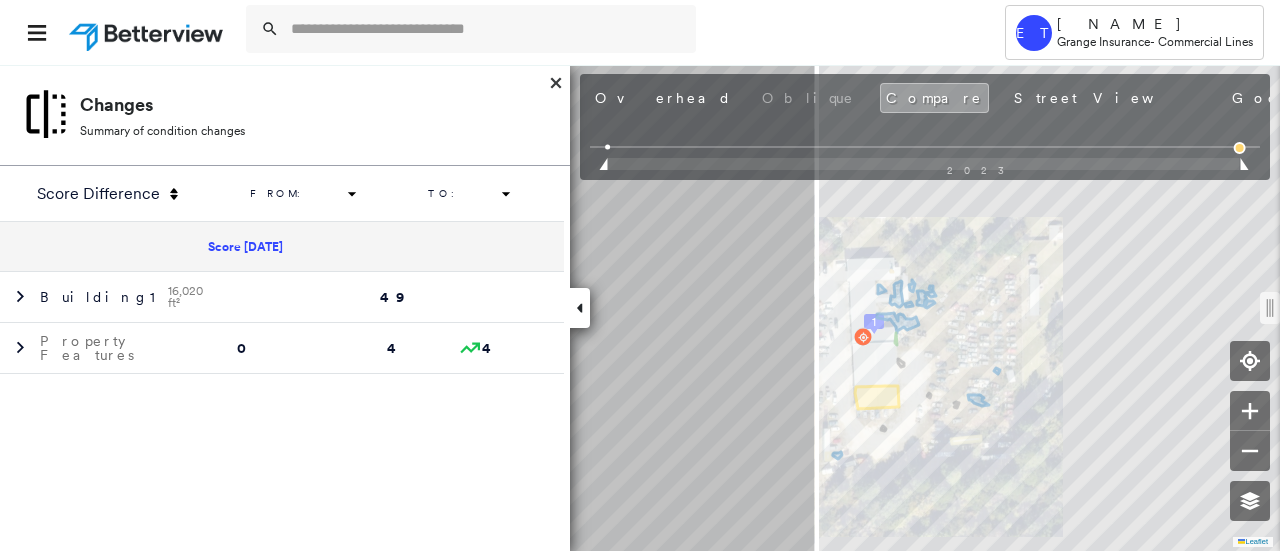 drag, startPoint x: 917, startPoint y: 320, endPoint x: 710, endPoint y: 307, distance: 207.4078 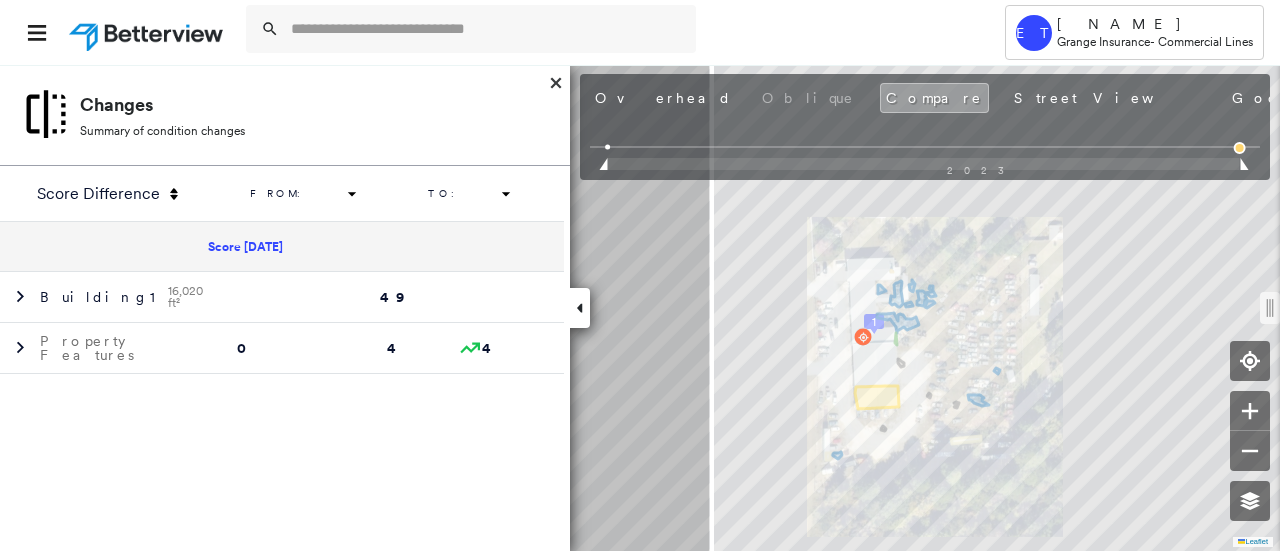 click 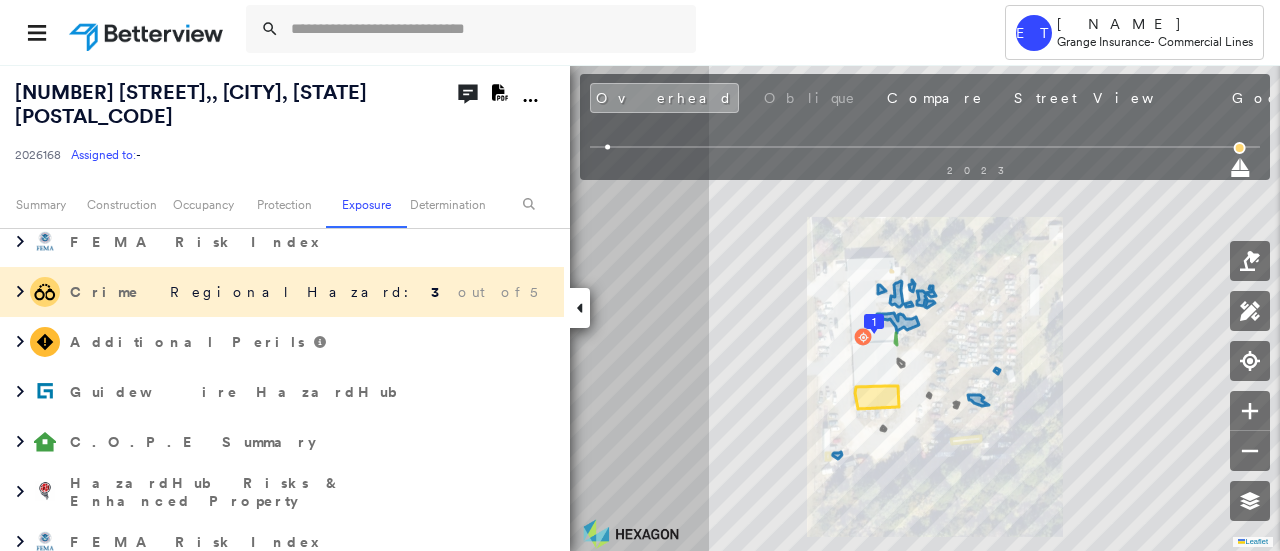 scroll, scrollTop: 1343, scrollLeft: 0, axis: vertical 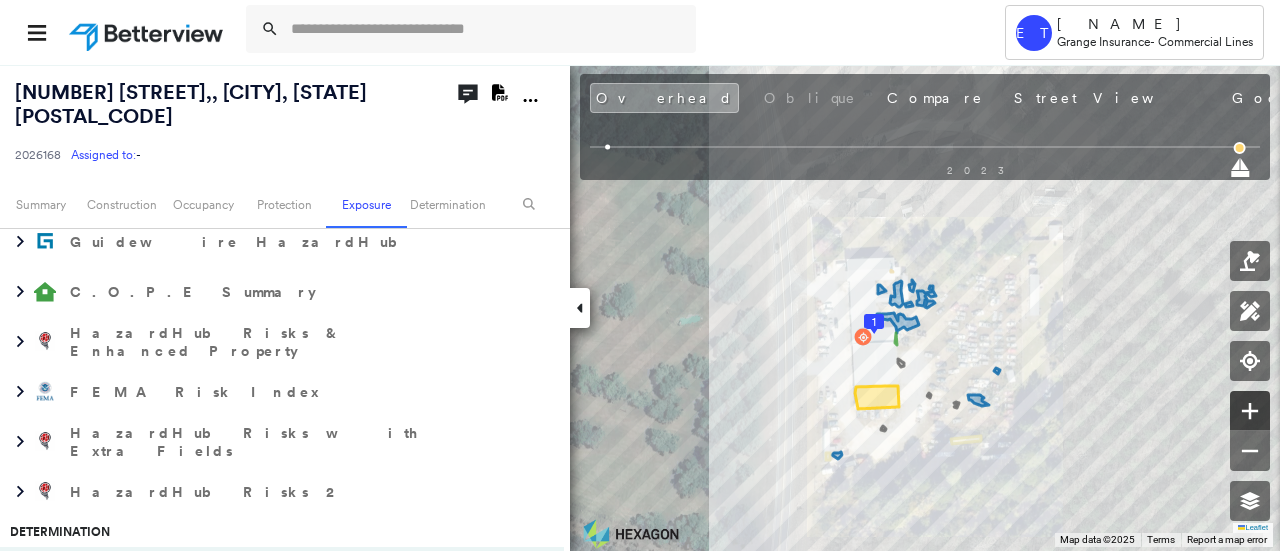 click 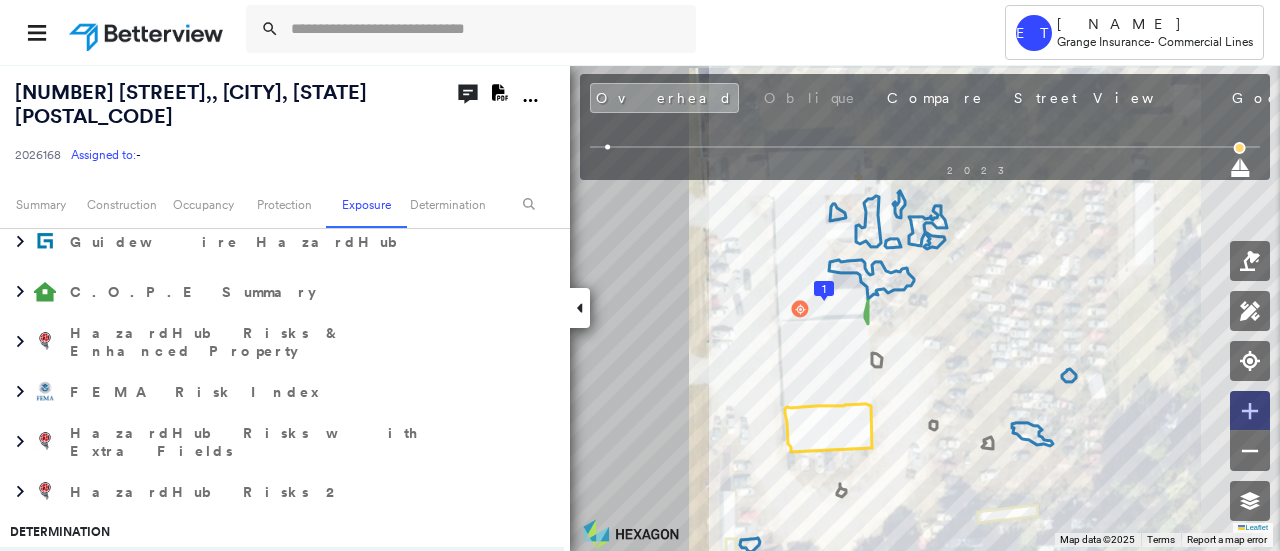 click 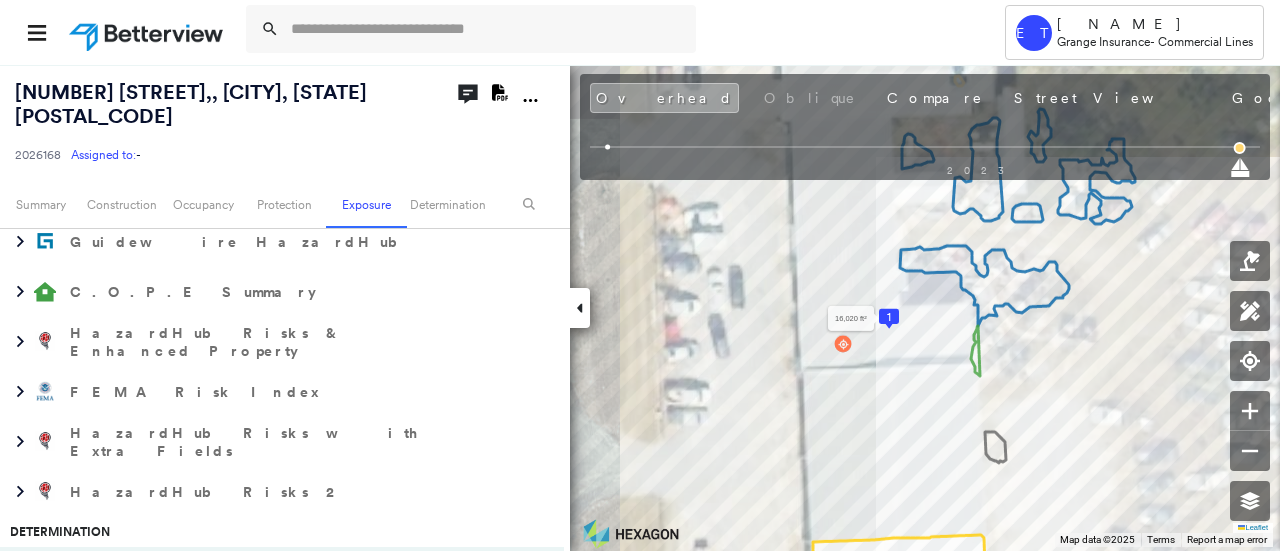 click on "1" at bounding box center (889, 317) 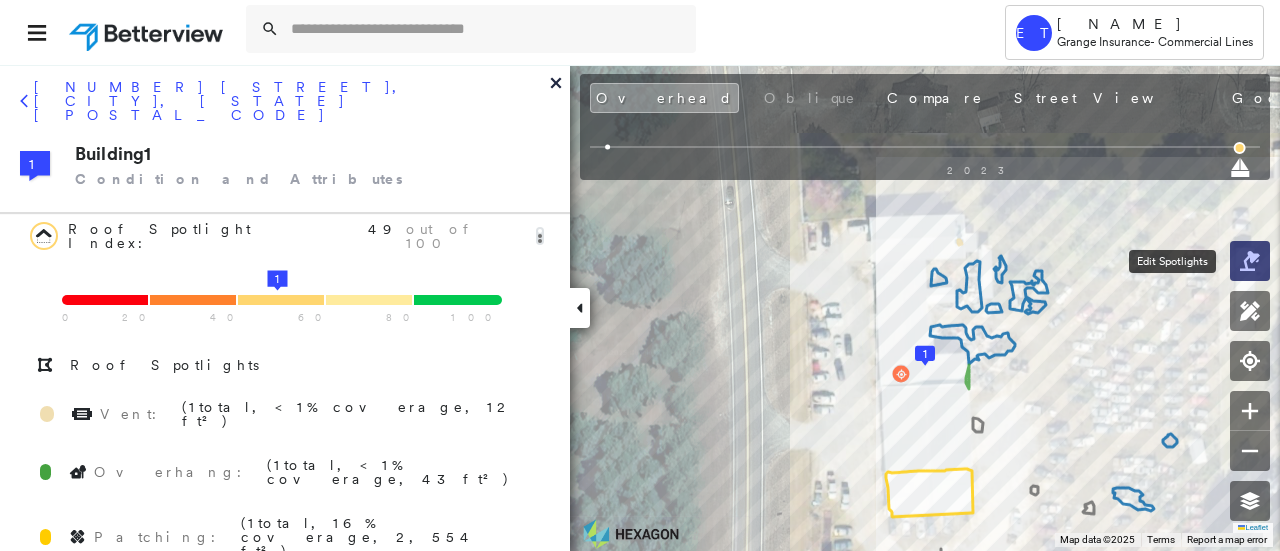 click 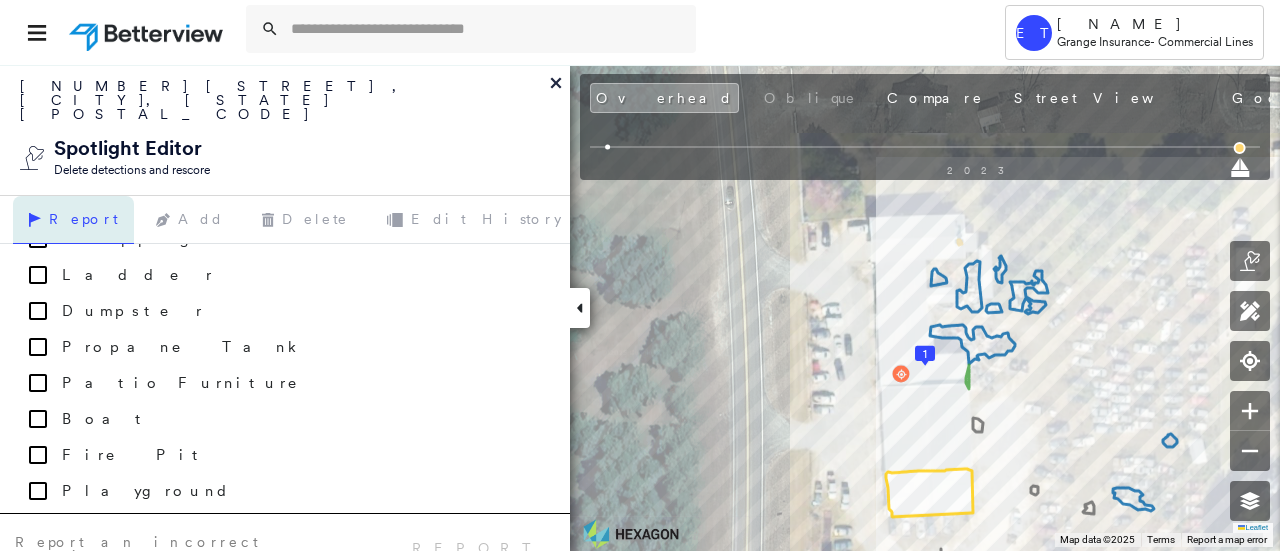 scroll, scrollTop: 5039, scrollLeft: 0, axis: vertical 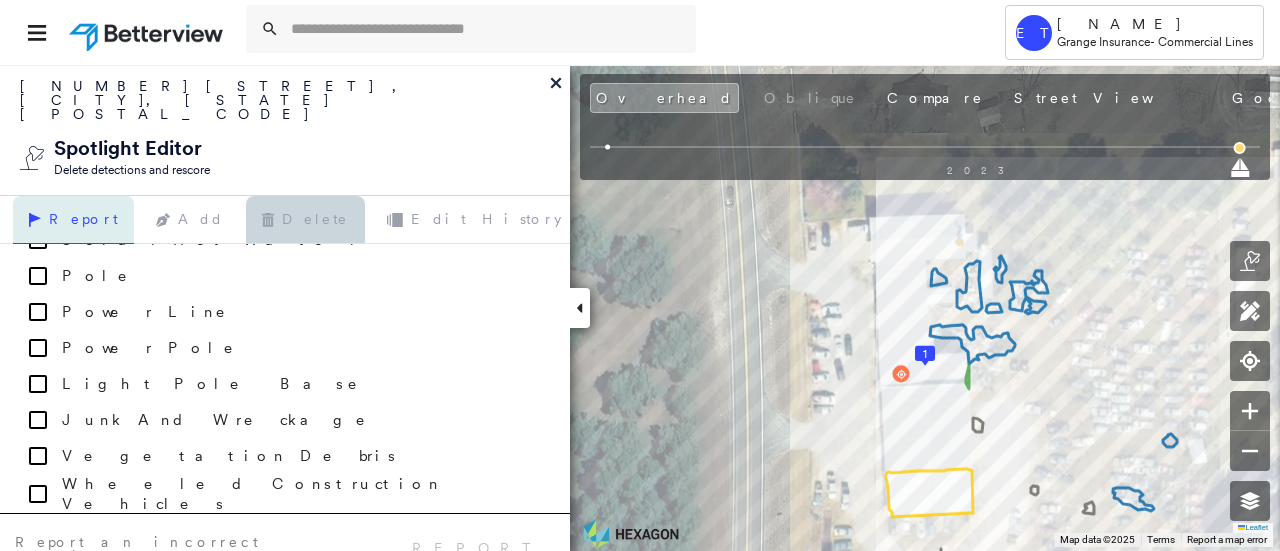 click on "Delete" at bounding box center (305, 220) 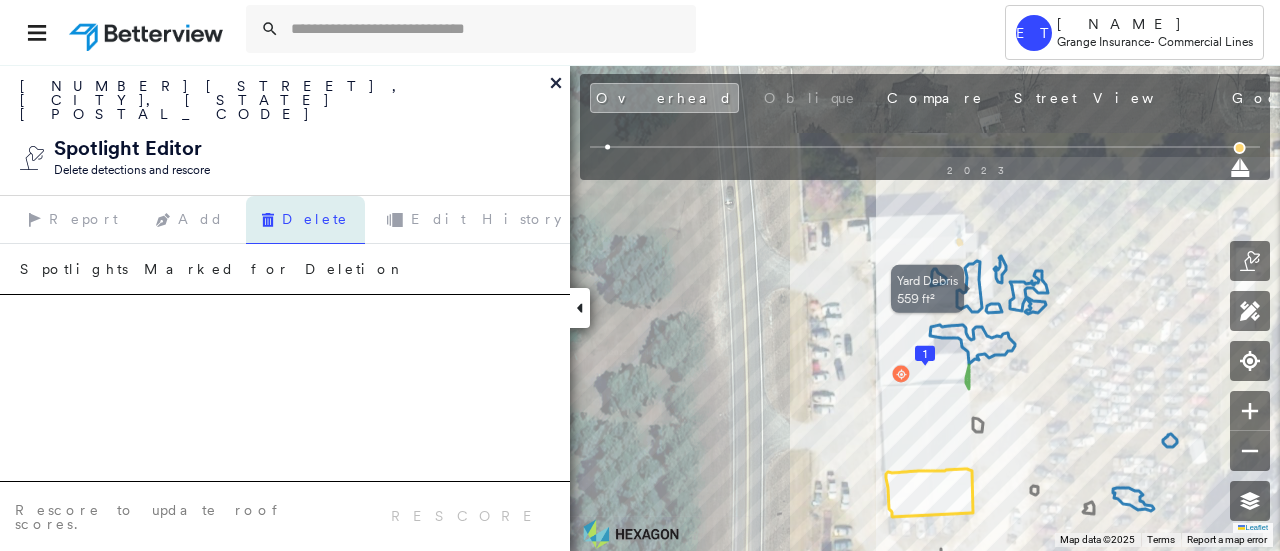 click 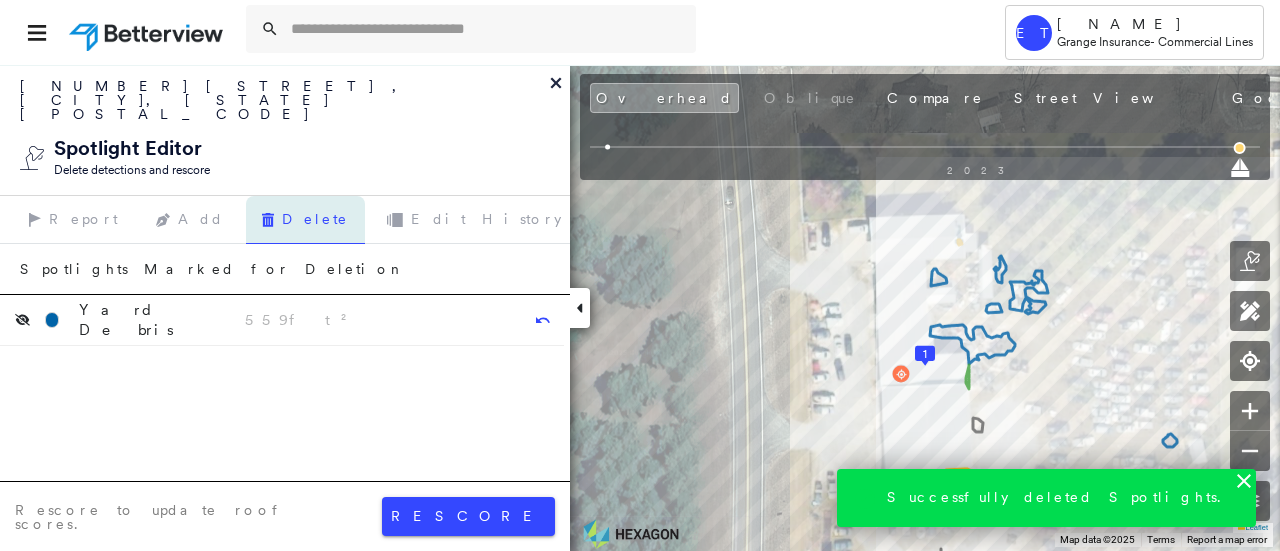 scroll, scrollTop: 1393, scrollLeft: 0, axis: vertical 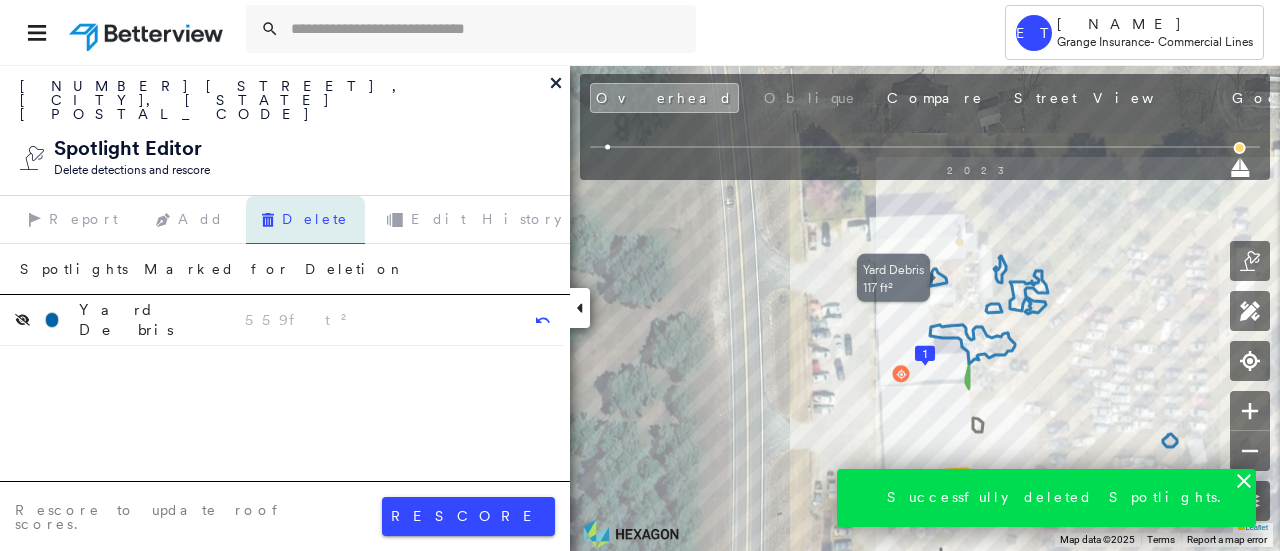 click 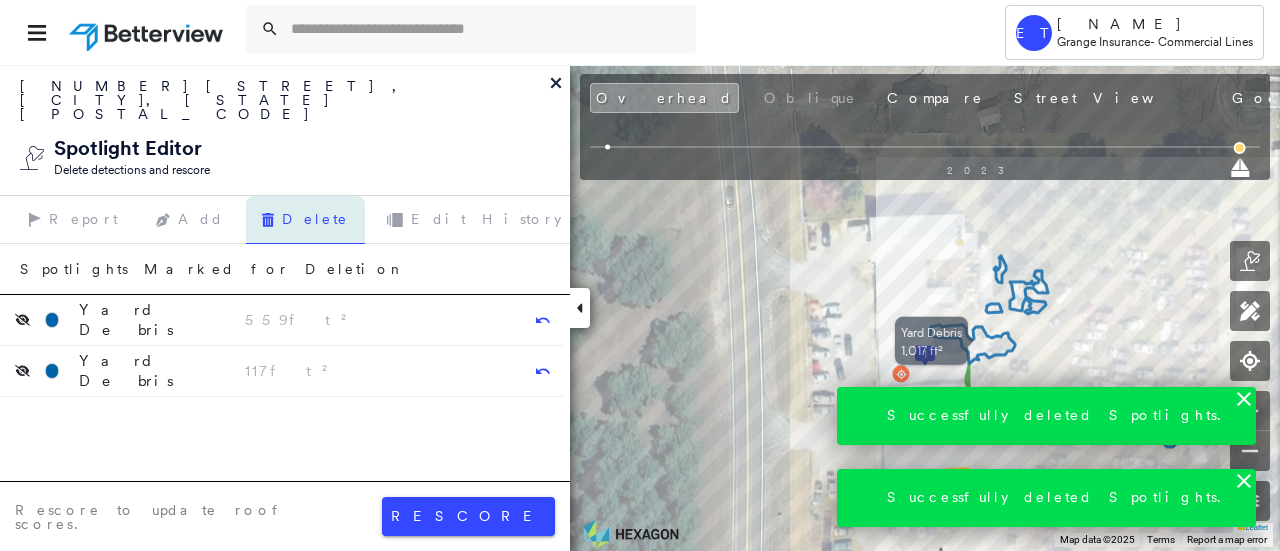 click 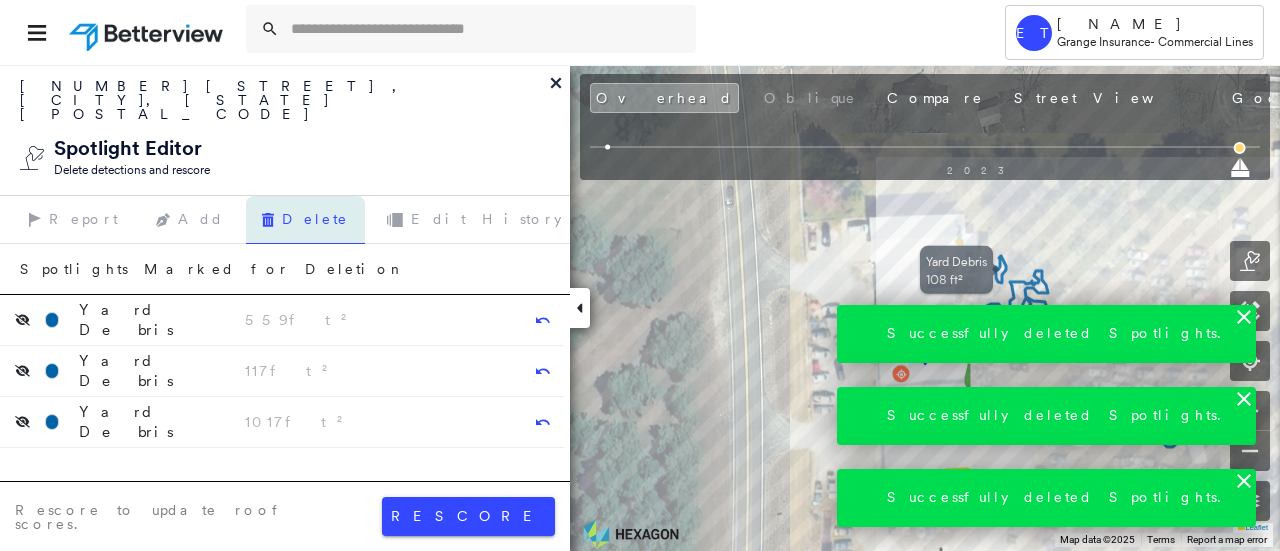 click 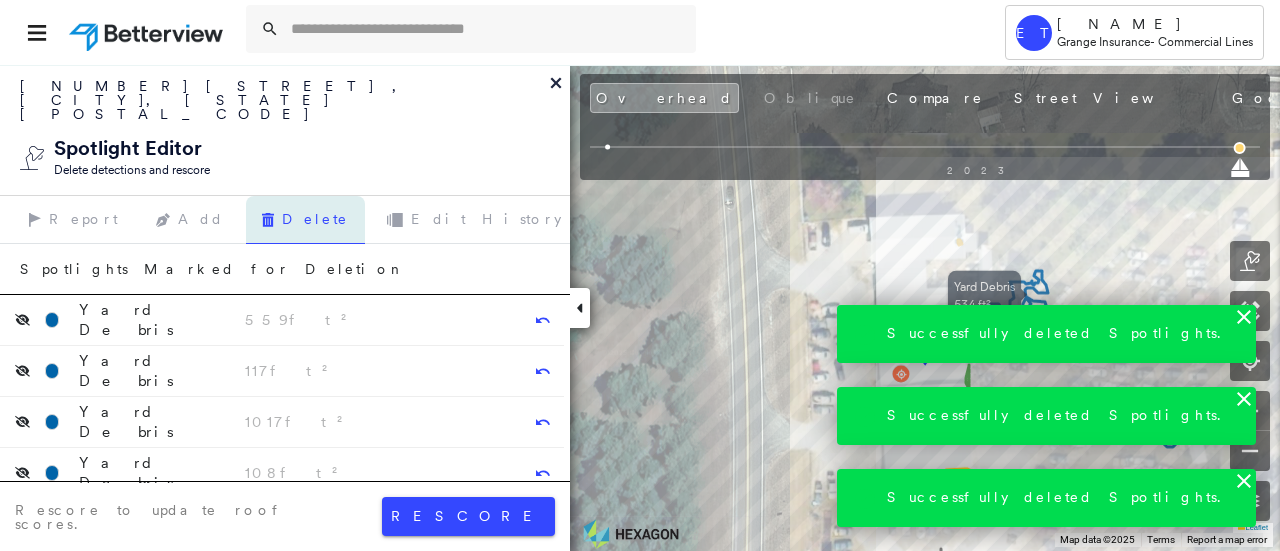click 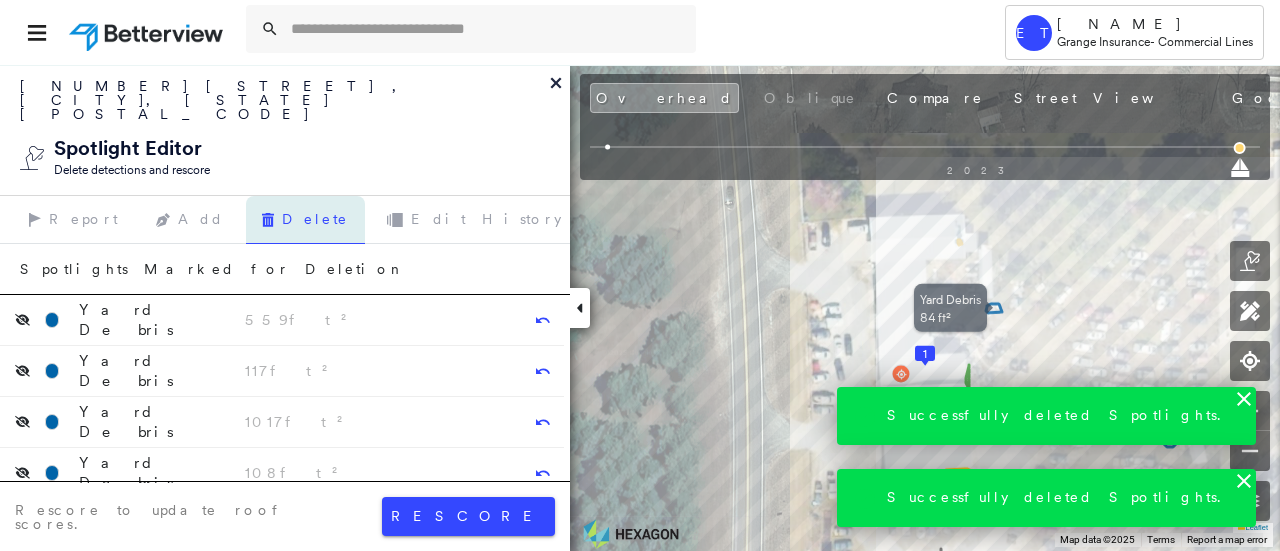 click 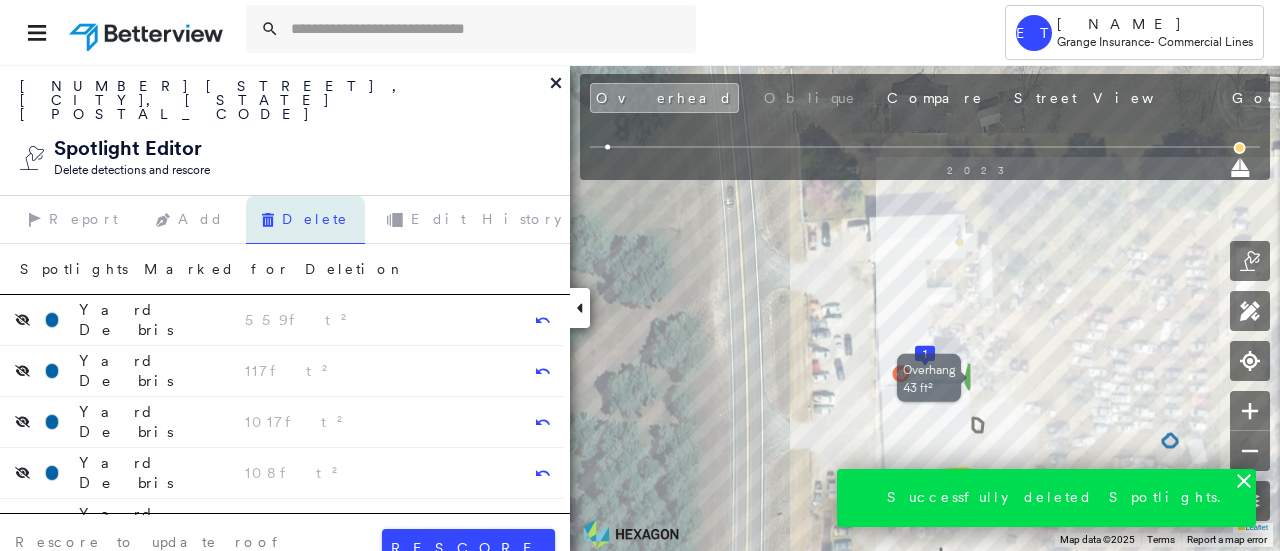 click 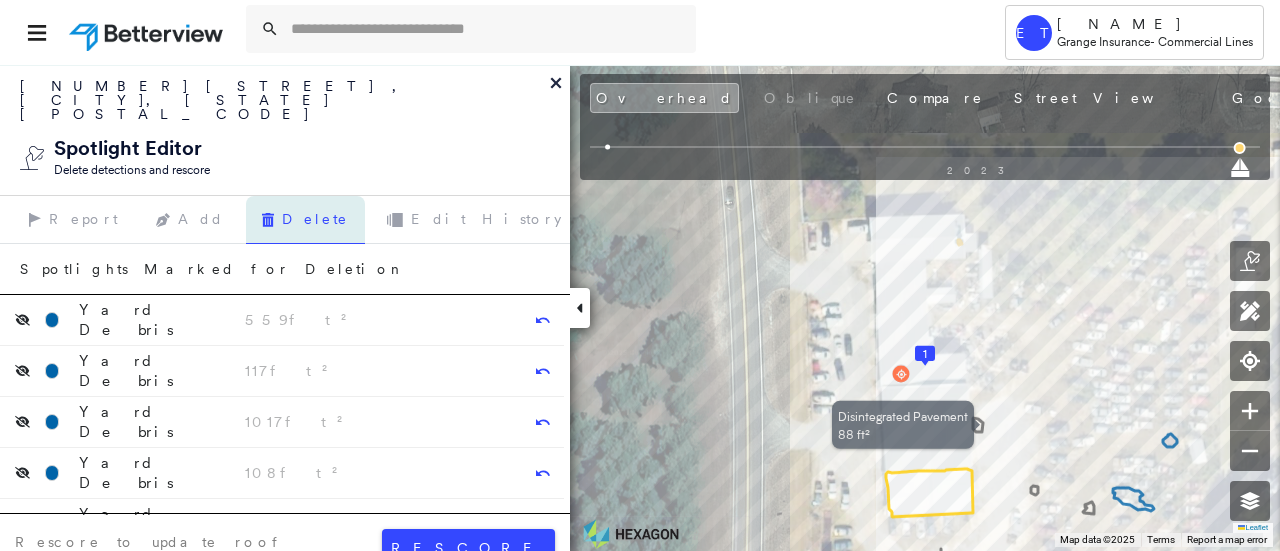 click 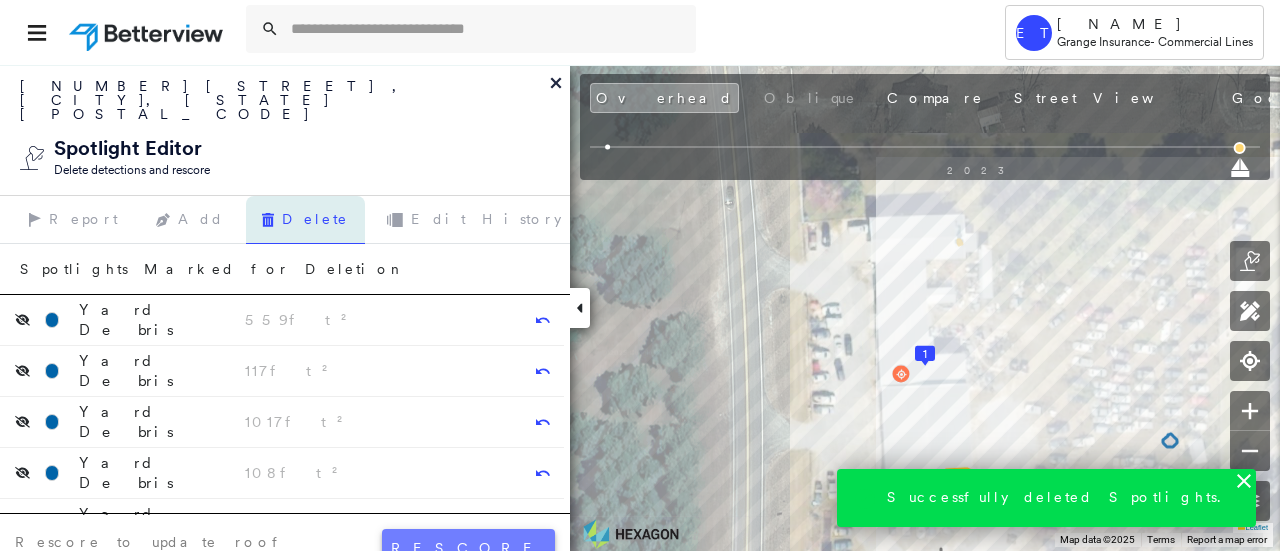 click on "rescore" at bounding box center [468, 548] 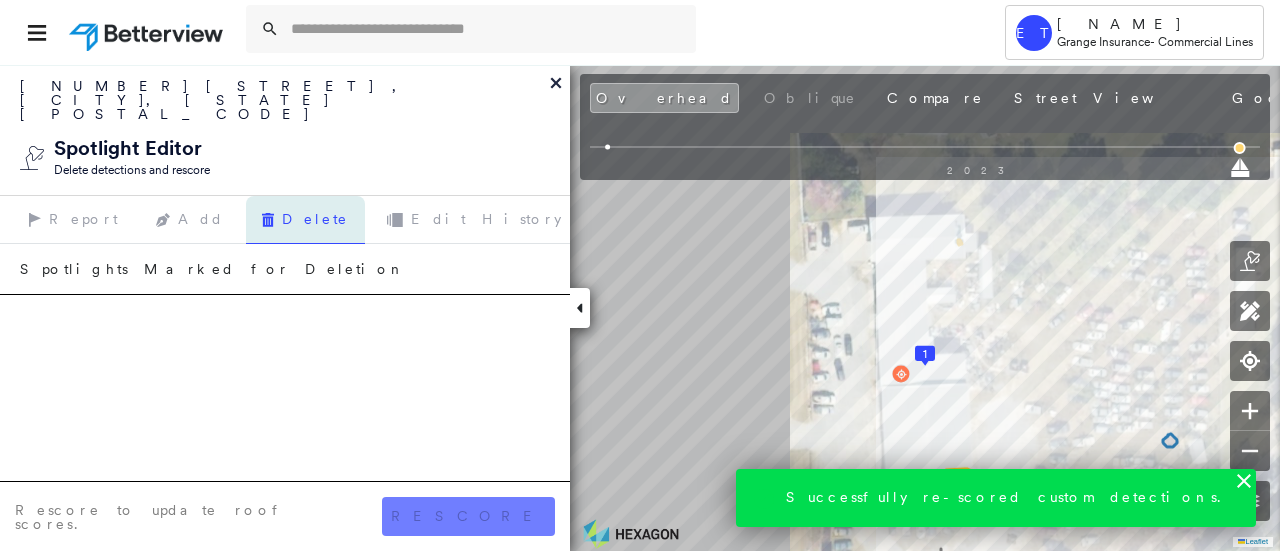 scroll, scrollTop: 1125, scrollLeft: 0, axis: vertical 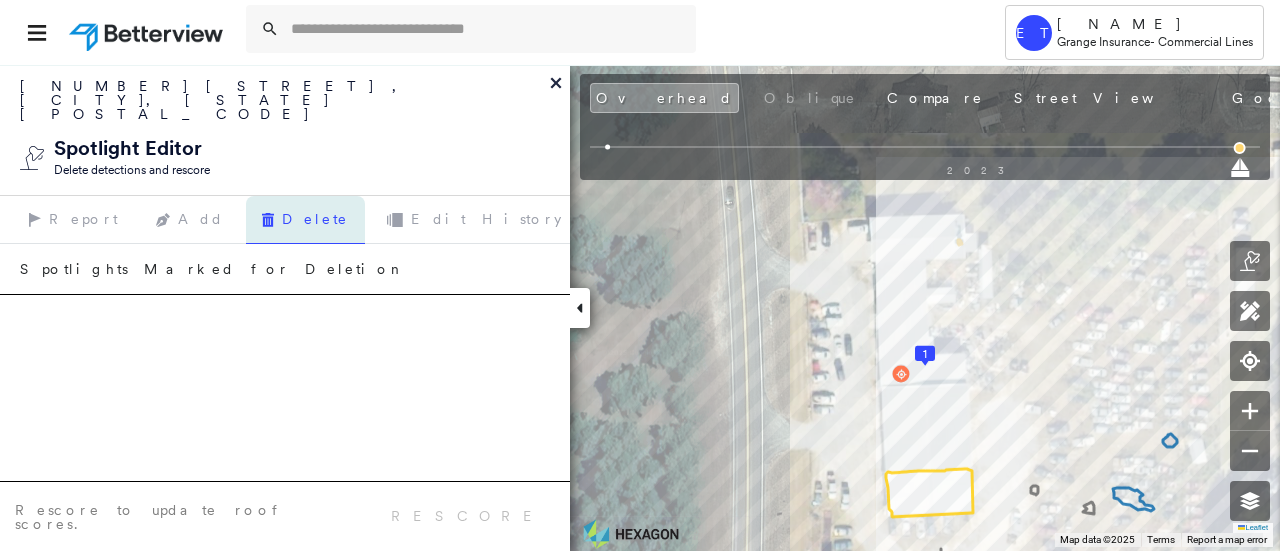 click 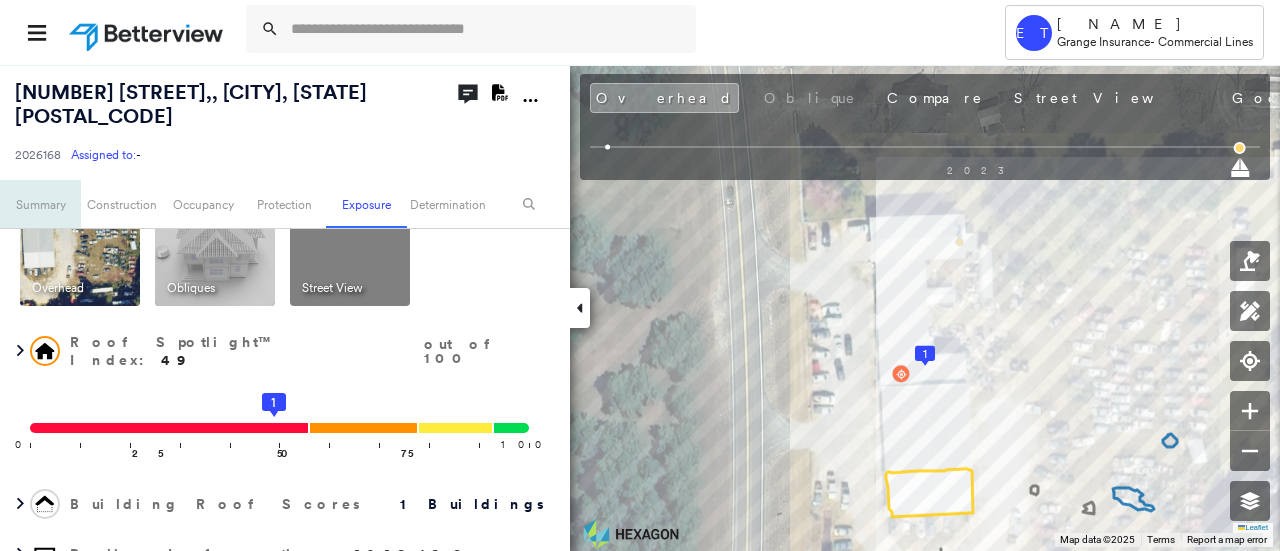 scroll, scrollTop: 0, scrollLeft: 0, axis: both 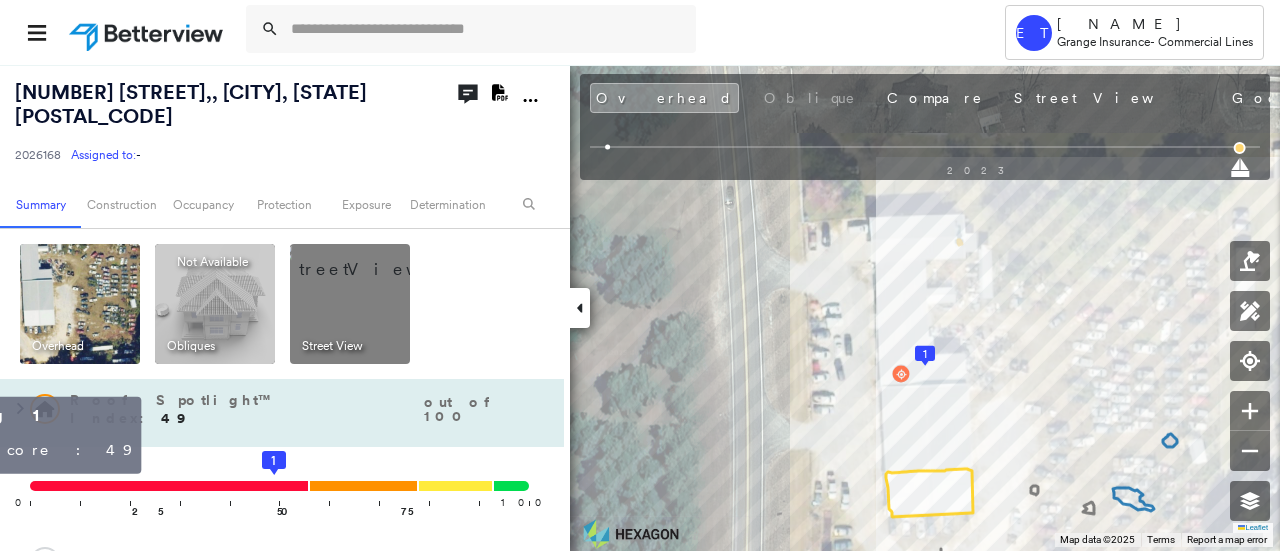 click 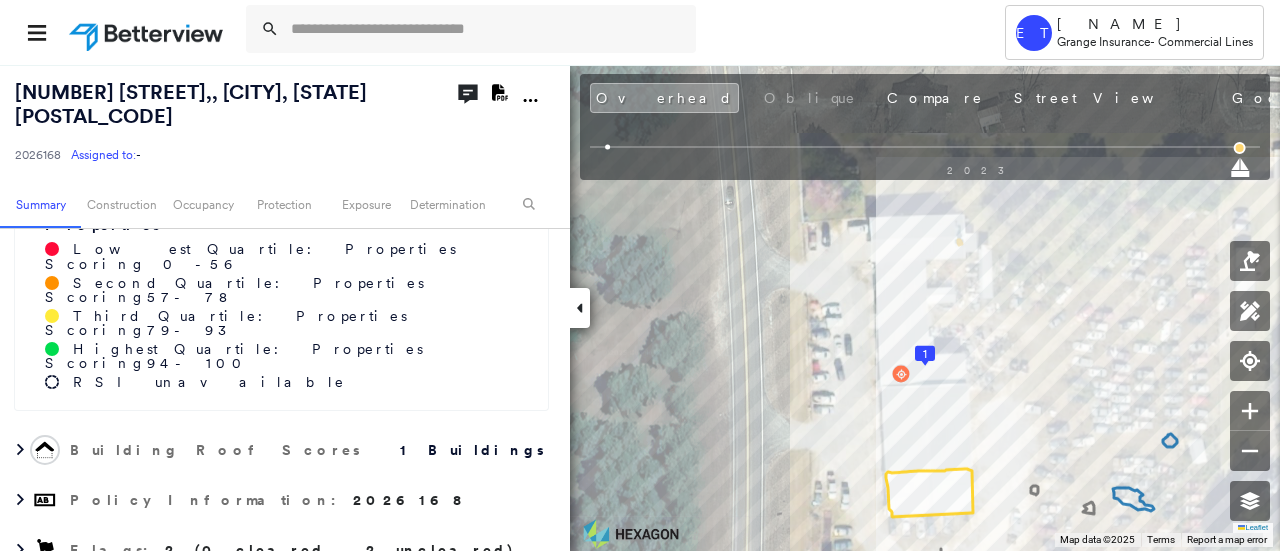 scroll, scrollTop: 416, scrollLeft: 0, axis: vertical 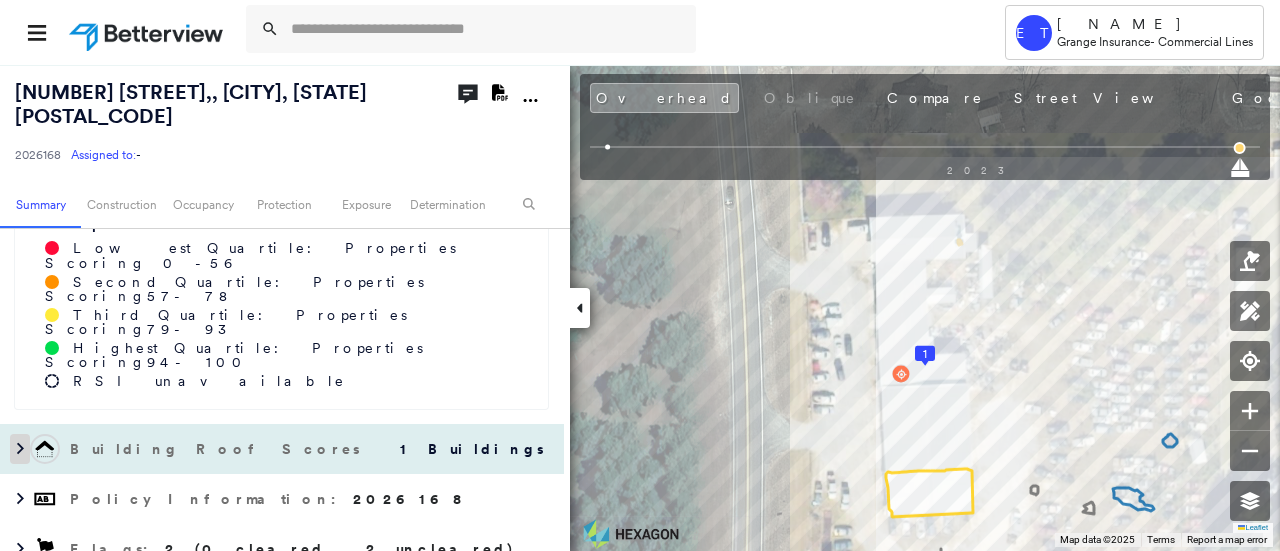 click 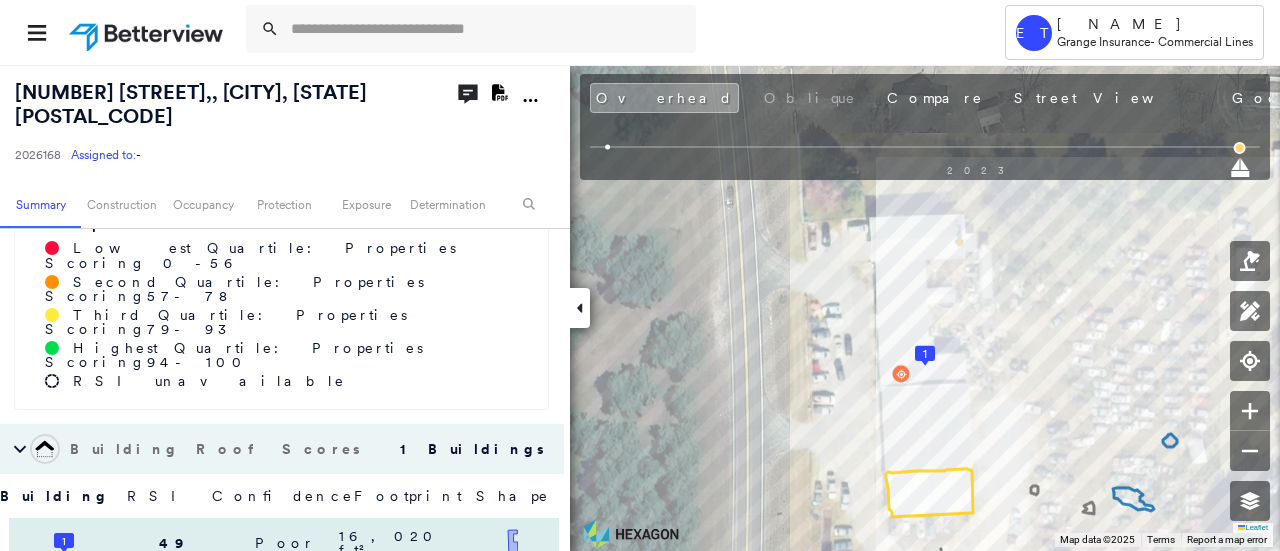click on "1" 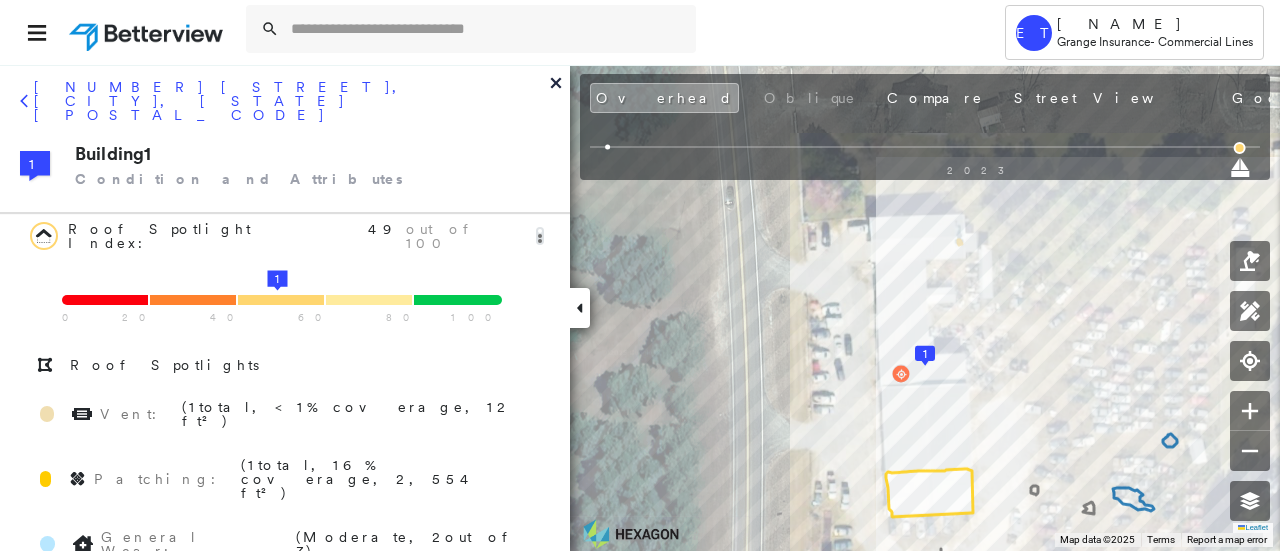 scroll, scrollTop: 92, scrollLeft: 0, axis: vertical 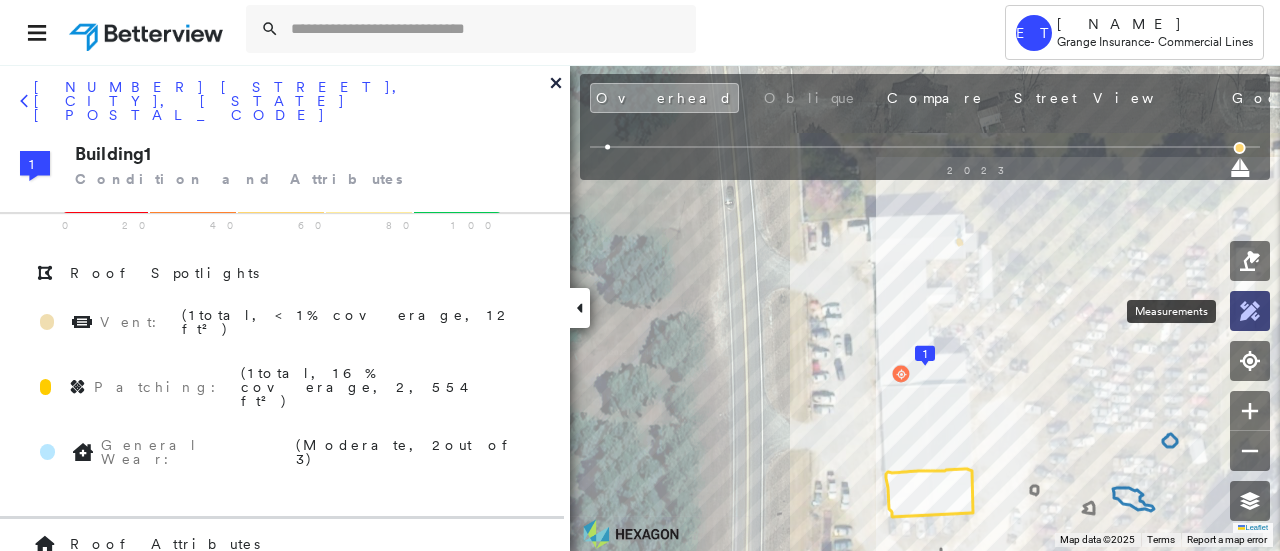 click 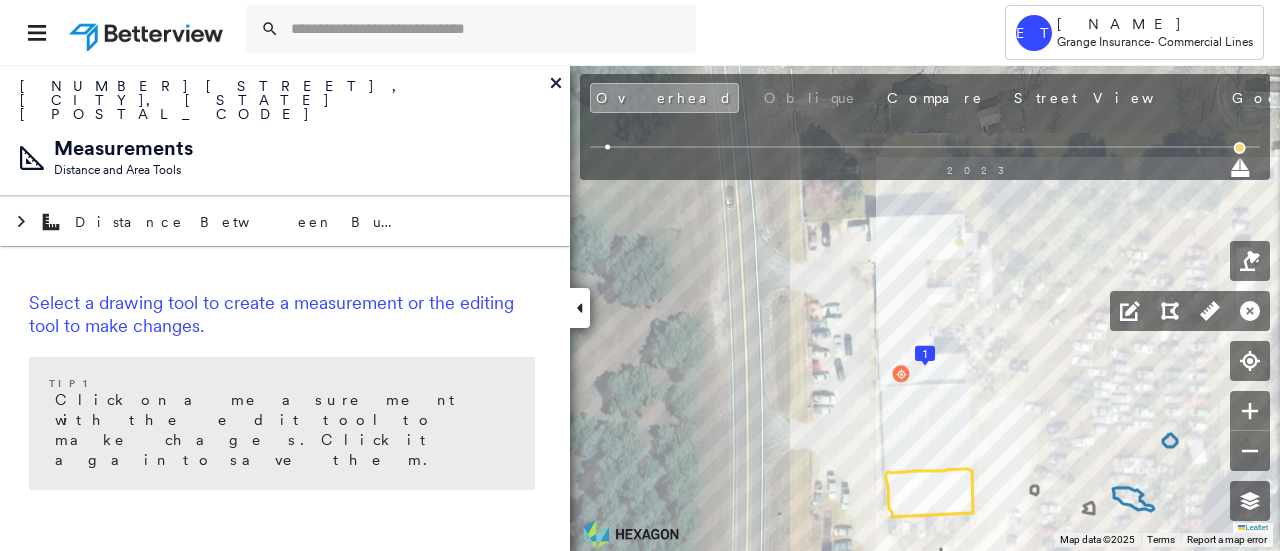 click 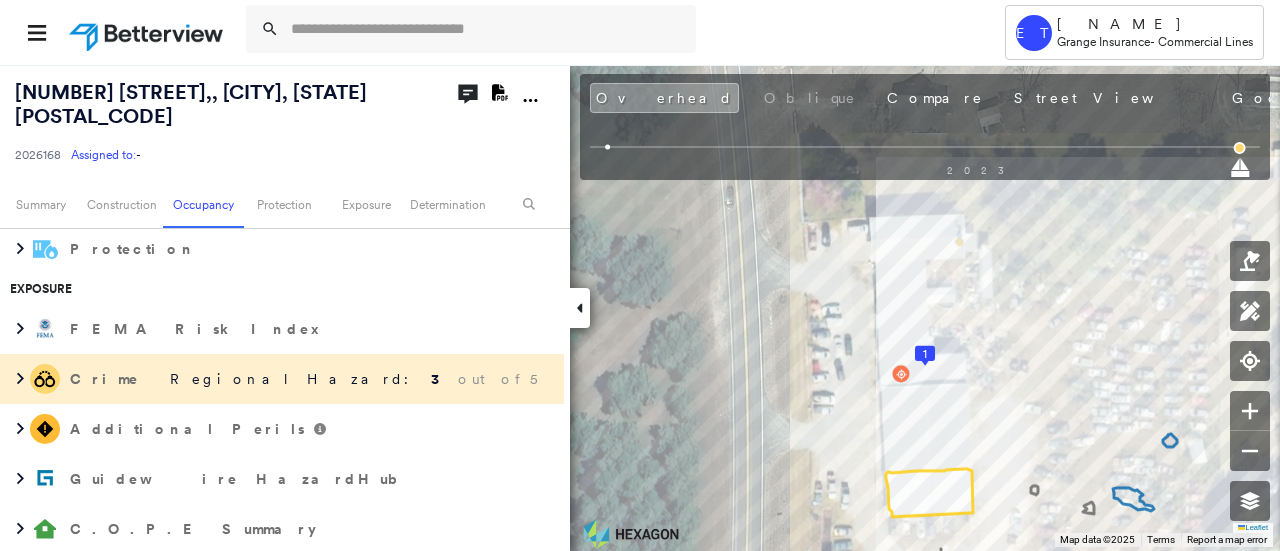 scroll, scrollTop: 1201, scrollLeft: 0, axis: vertical 